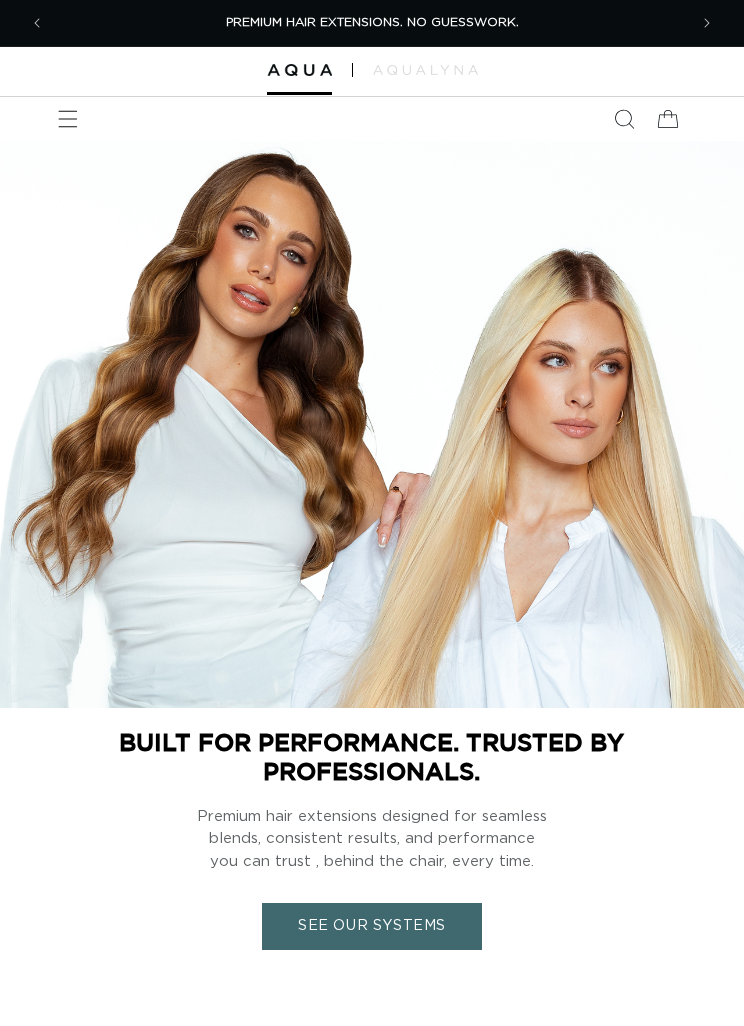 scroll, scrollTop: 0, scrollLeft: 0, axis: both 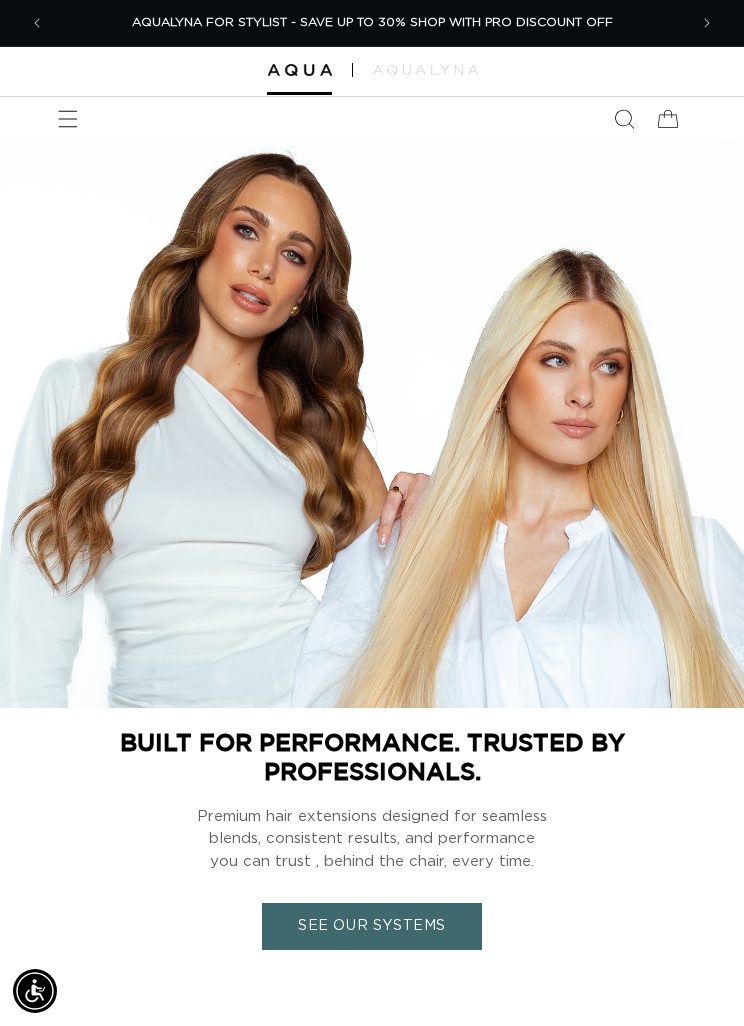 click 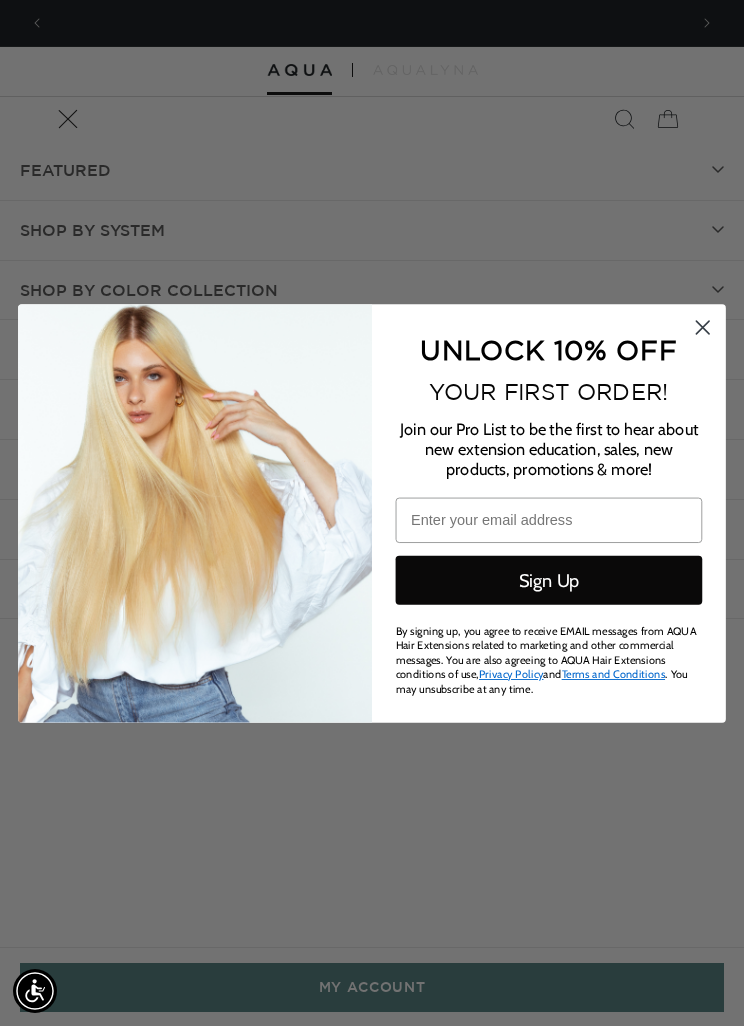 scroll, scrollTop: 0, scrollLeft: 0, axis: both 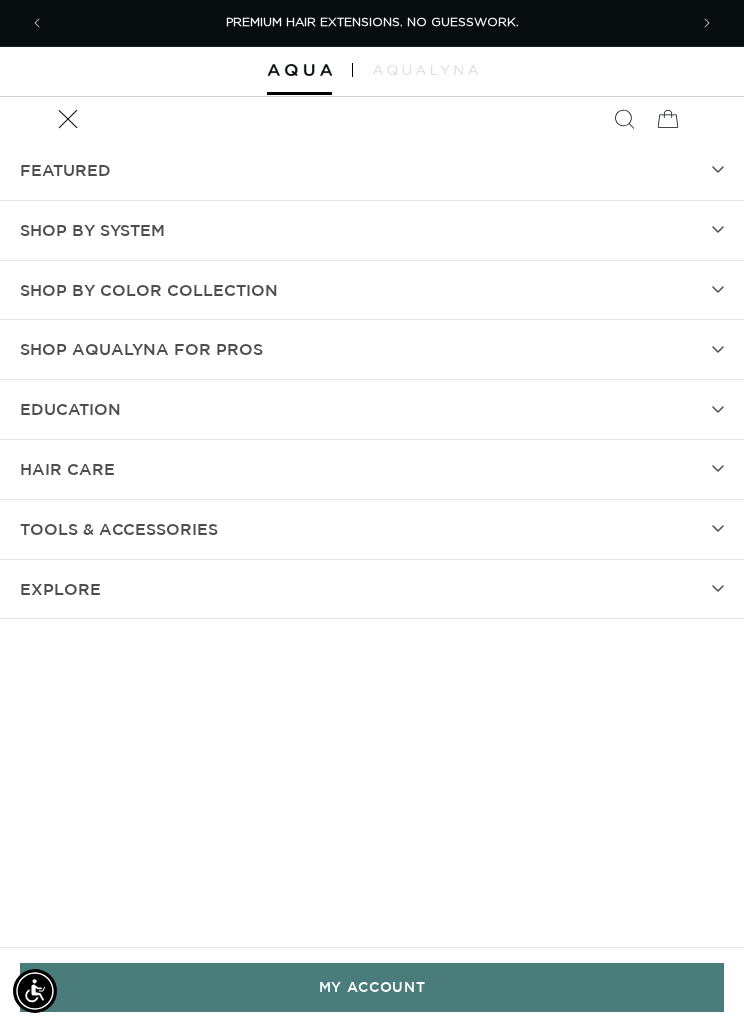 click on "Close dialog UNLOCK 10% OFF  YOUR FIRST ORDER!
Join our Pro List to be the first to hear about new extension education, sales, new products, promotions & more! Email Sign Up By signing up, you agree to receive EMAIL messages from AQUA Hair Extensions related to marketing and other commercial messages. You are also agreeing to AQUA Hair Extensions conditions of use,  Privacy Policy  and  Terms and Conditions . You may unsubscribe at any time.  Submit" at bounding box center [372, 513] 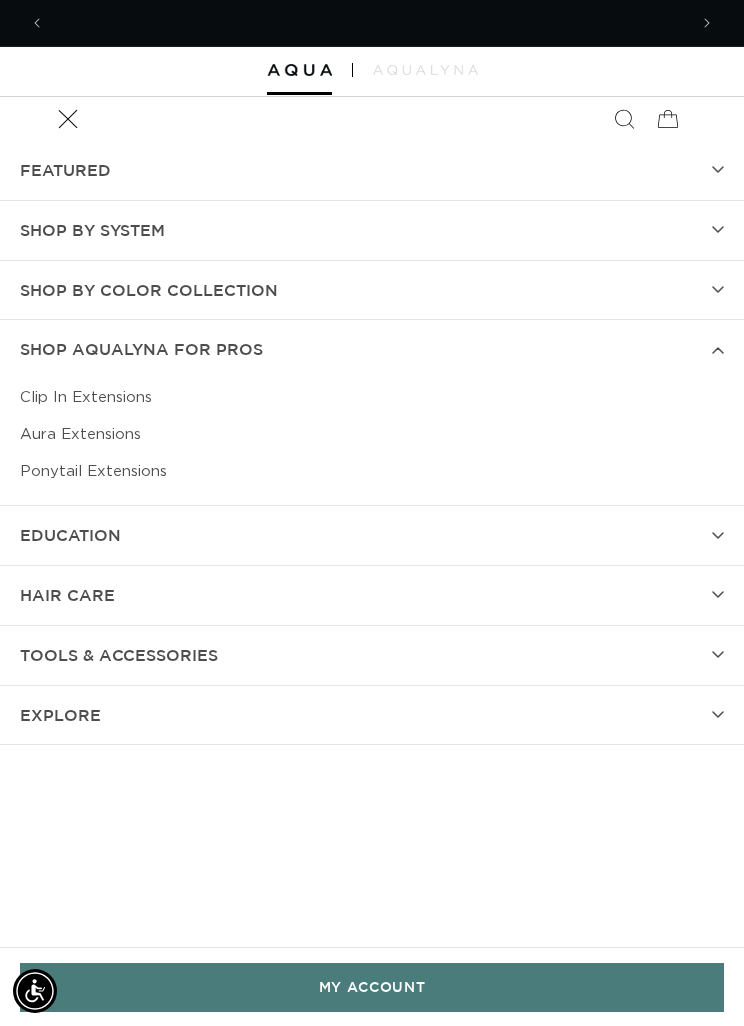 scroll, scrollTop: 0, scrollLeft: 634, axis: horizontal 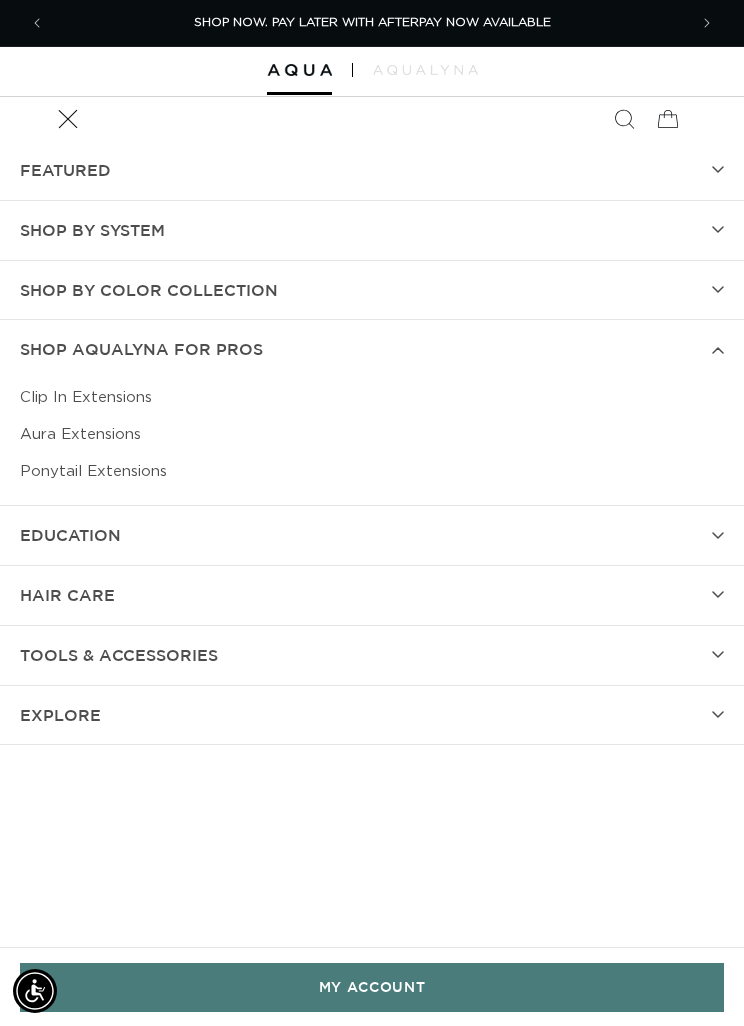 click on "Shop by Color Collection" at bounding box center [372, 290] 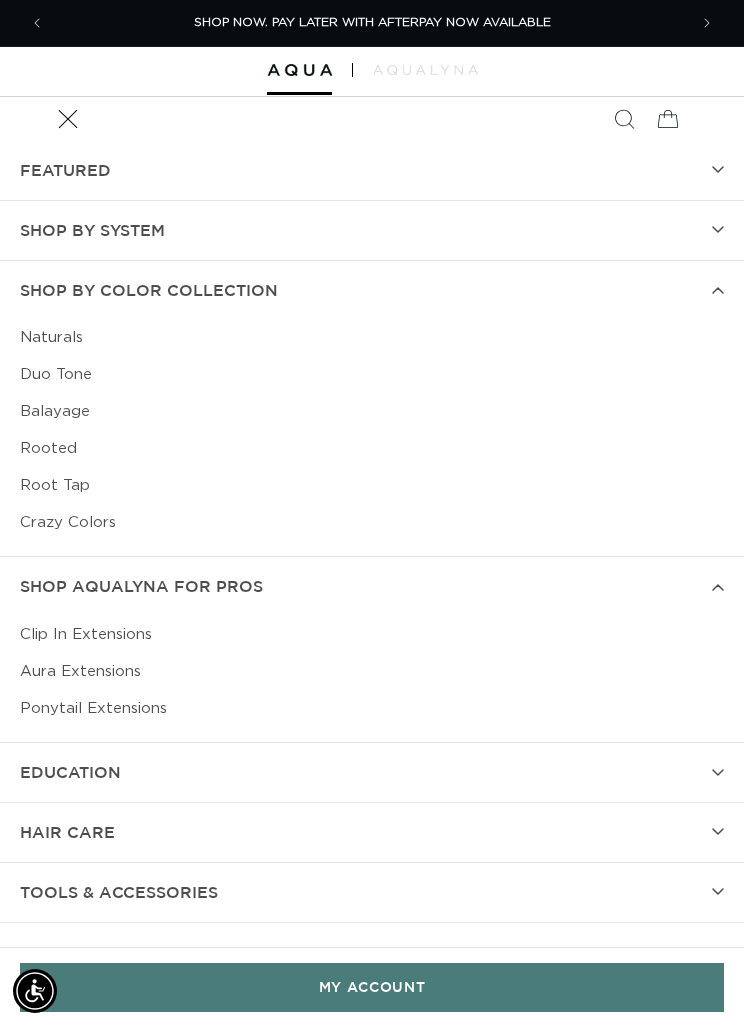 click on "Crazy Colors" at bounding box center (372, 522) 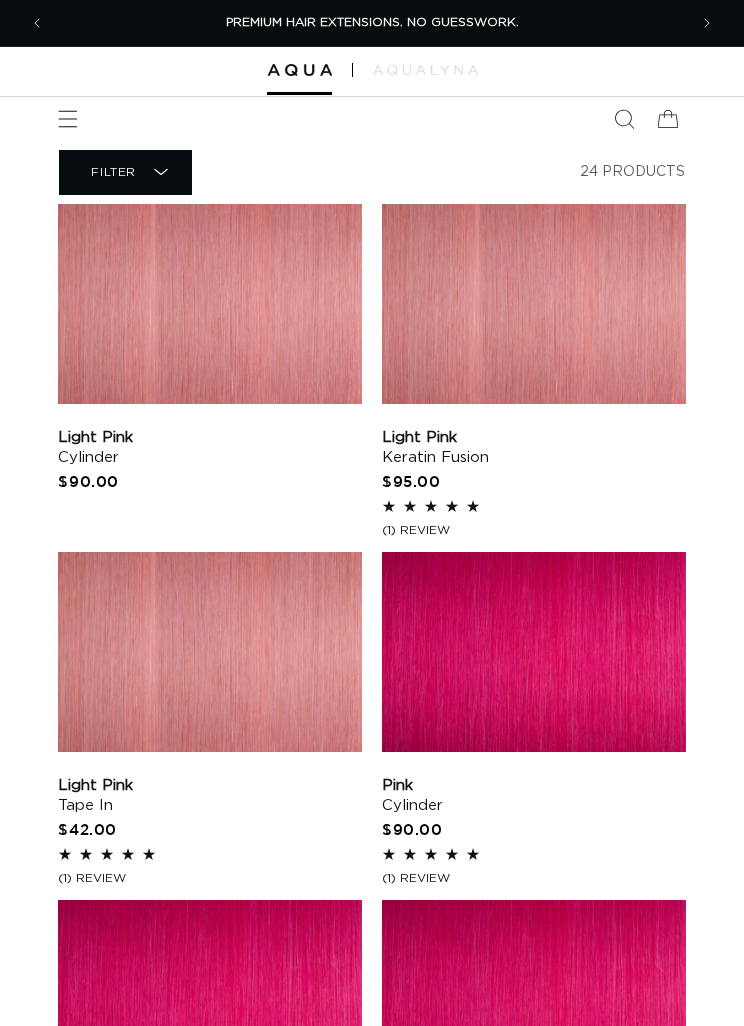 scroll, scrollTop: 0, scrollLeft: 0, axis: both 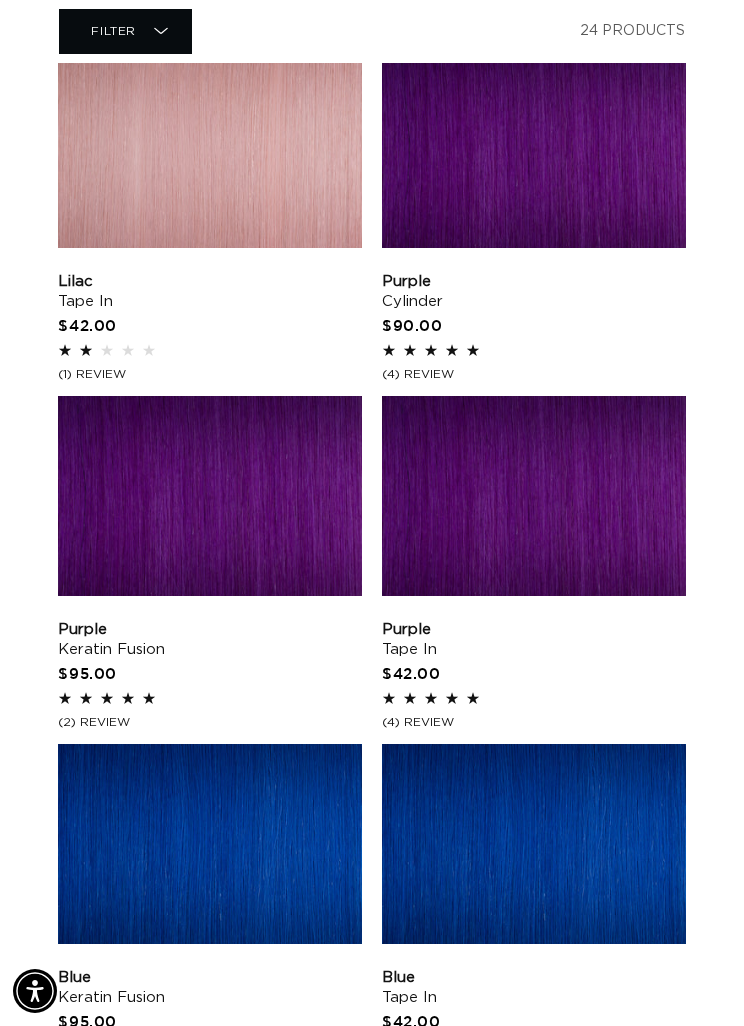 click on "Purple
Tape In" at bounding box center [534, 640] 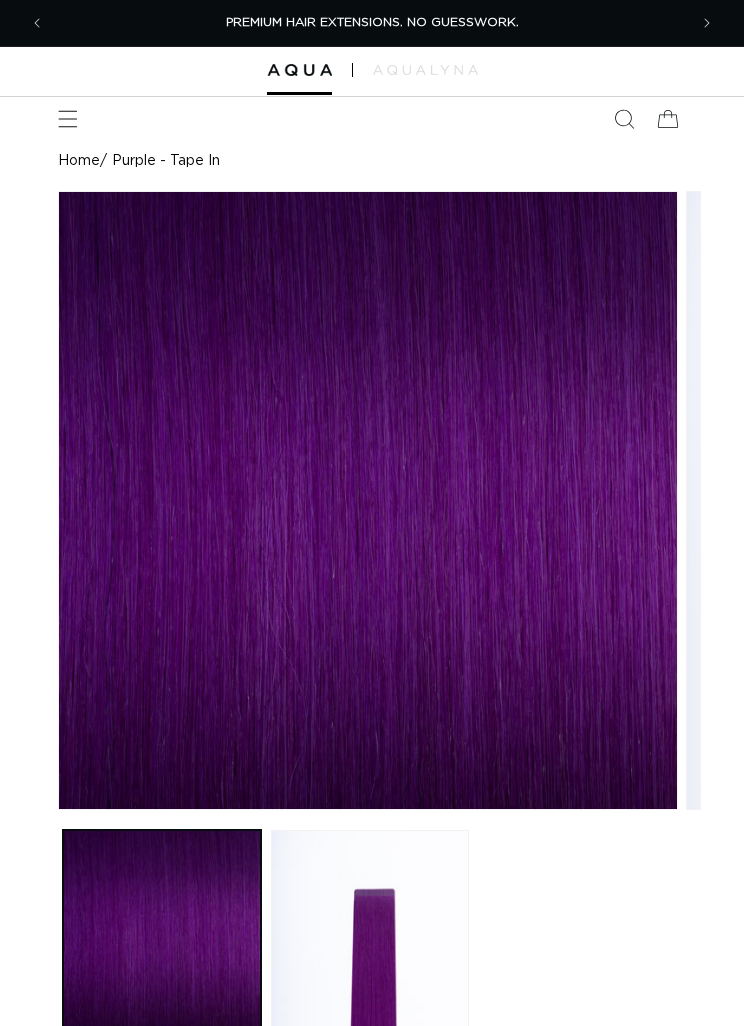 scroll, scrollTop: 0, scrollLeft: 0, axis: both 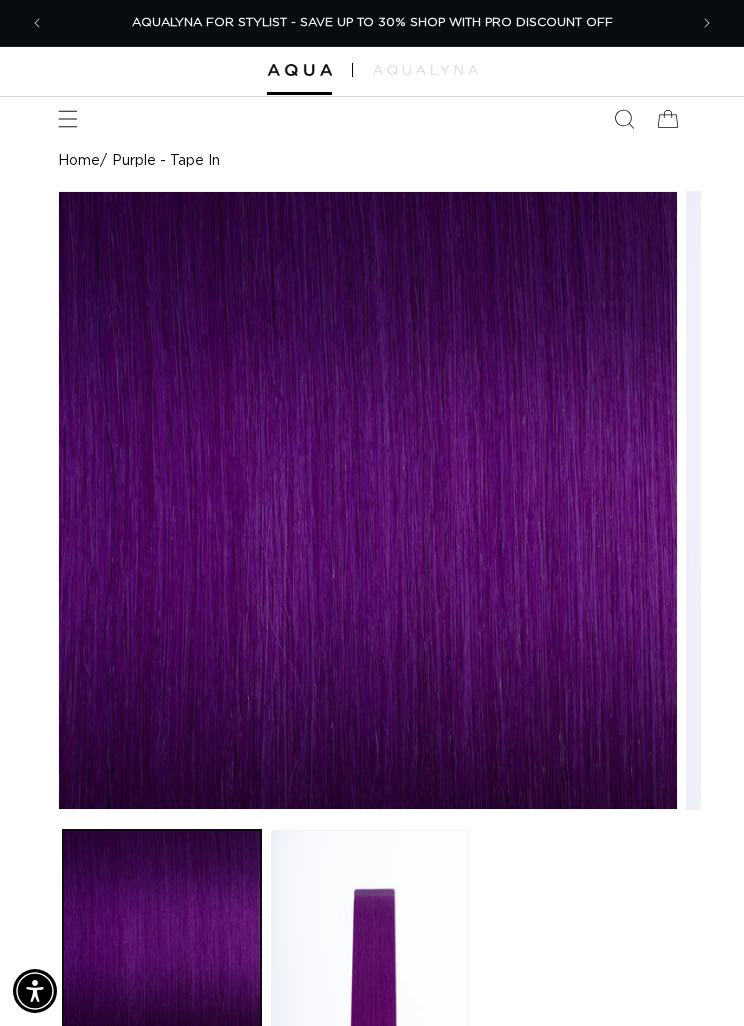 click at bounding box center [37, 23] 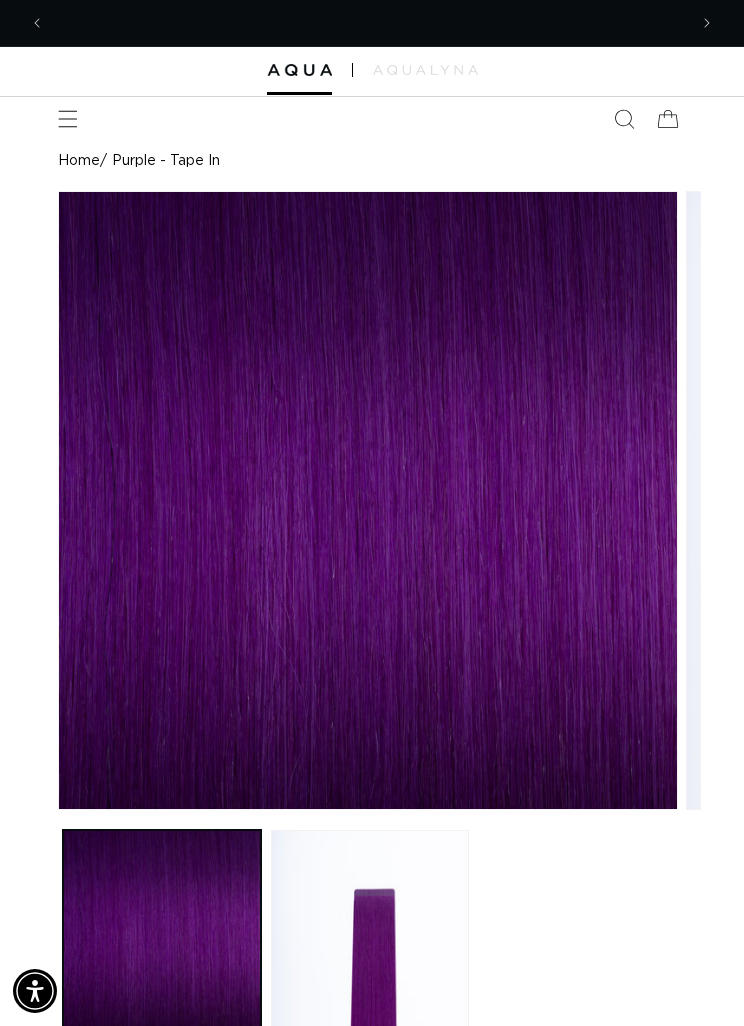 scroll, scrollTop: 0, scrollLeft: 634, axis: horizontal 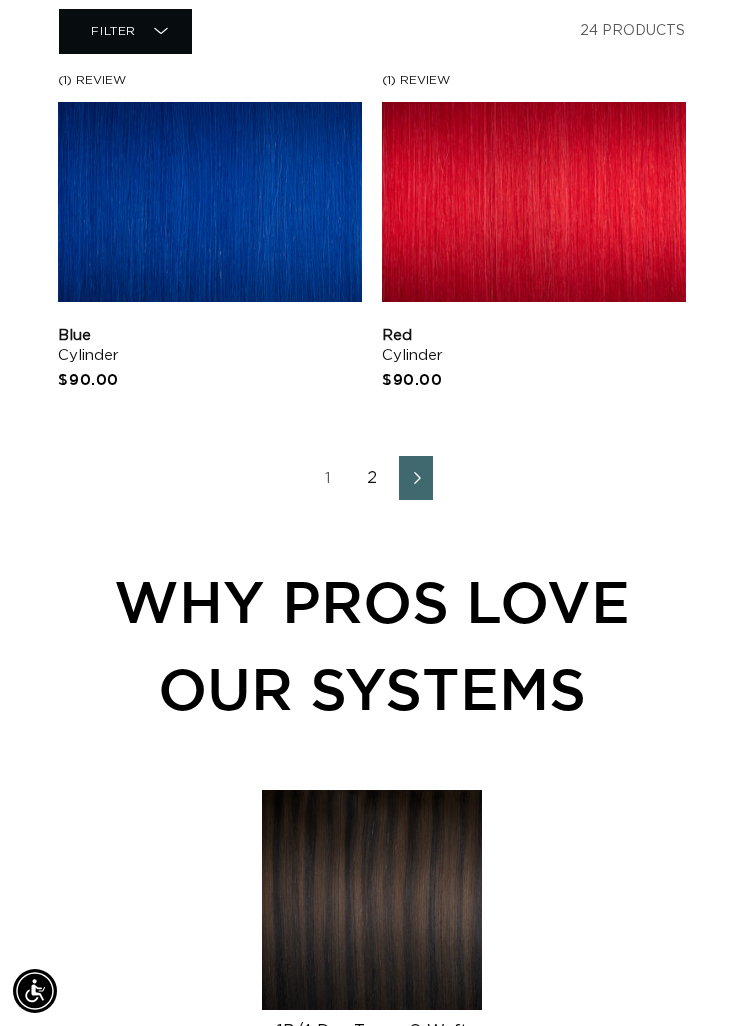 click on "2" at bounding box center [372, 478] 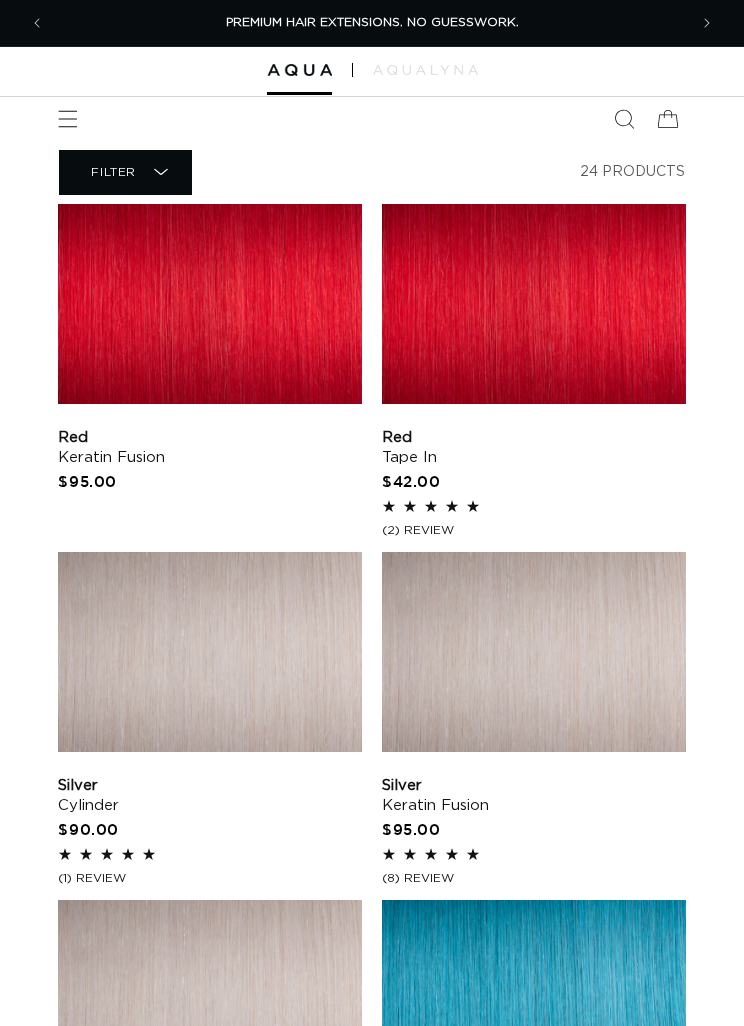 scroll, scrollTop: 0, scrollLeft: 0, axis: both 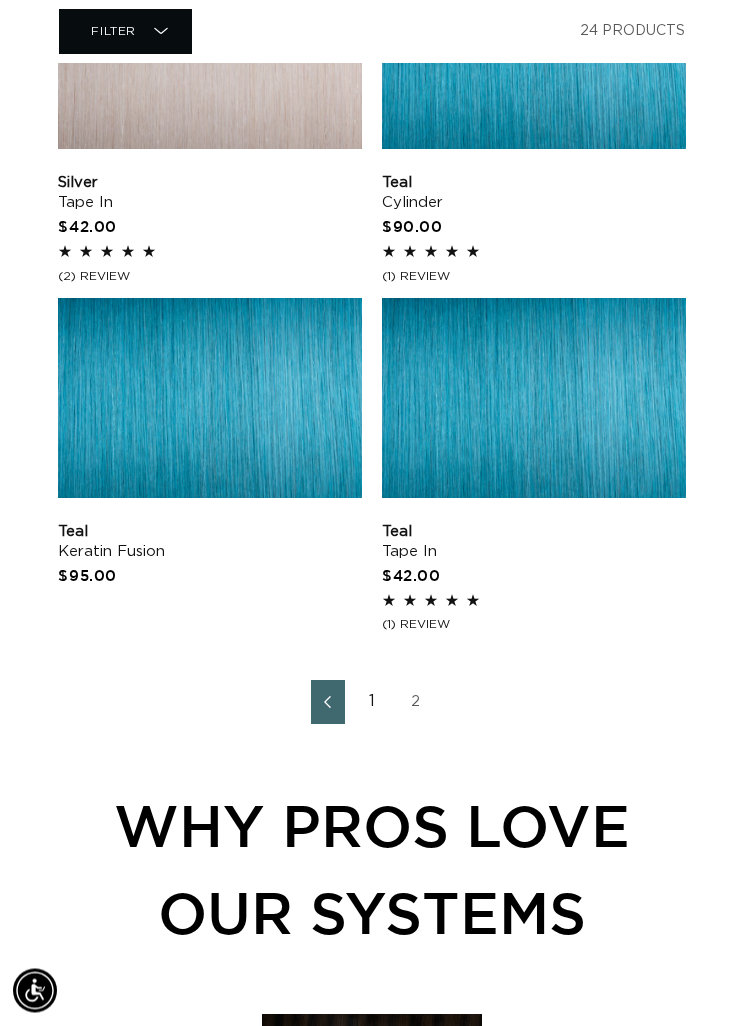click on "1" at bounding box center (372, 703) 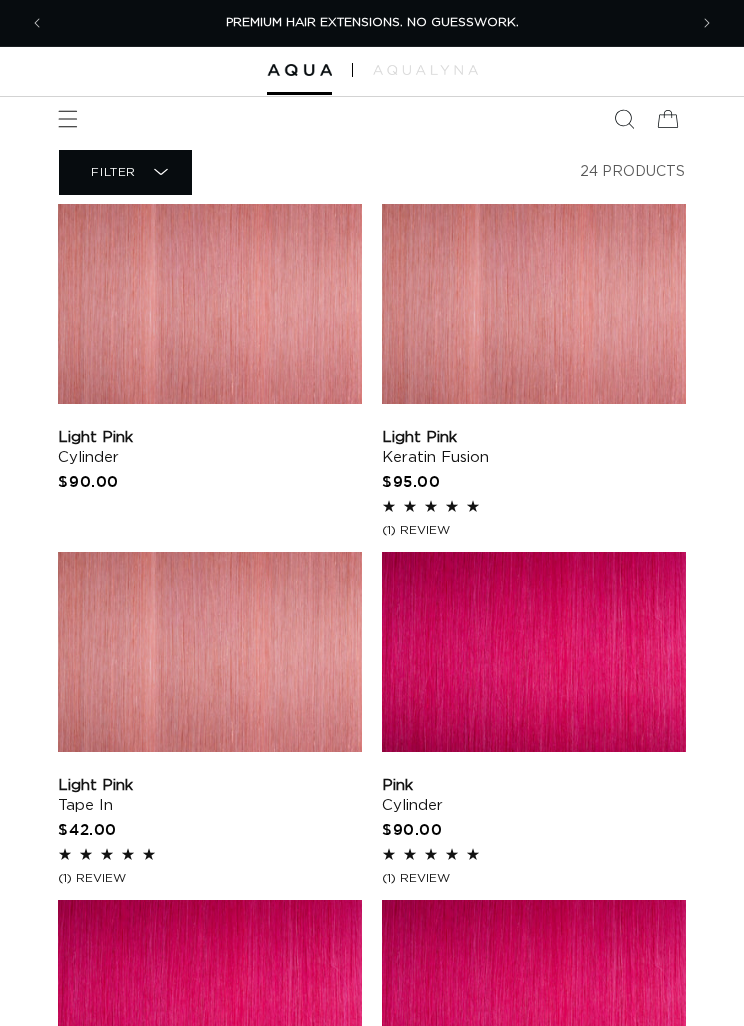 scroll, scrollTop: 0, scrollLeft: 0, axis: both 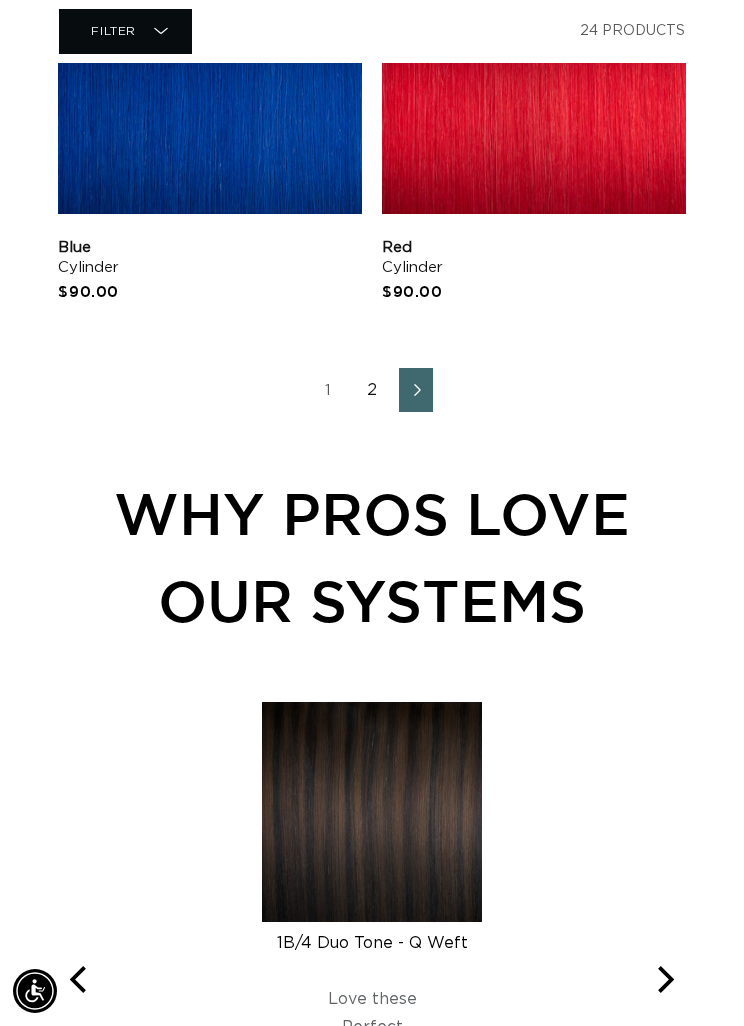 click on "2" at bounding box center (372, 390) 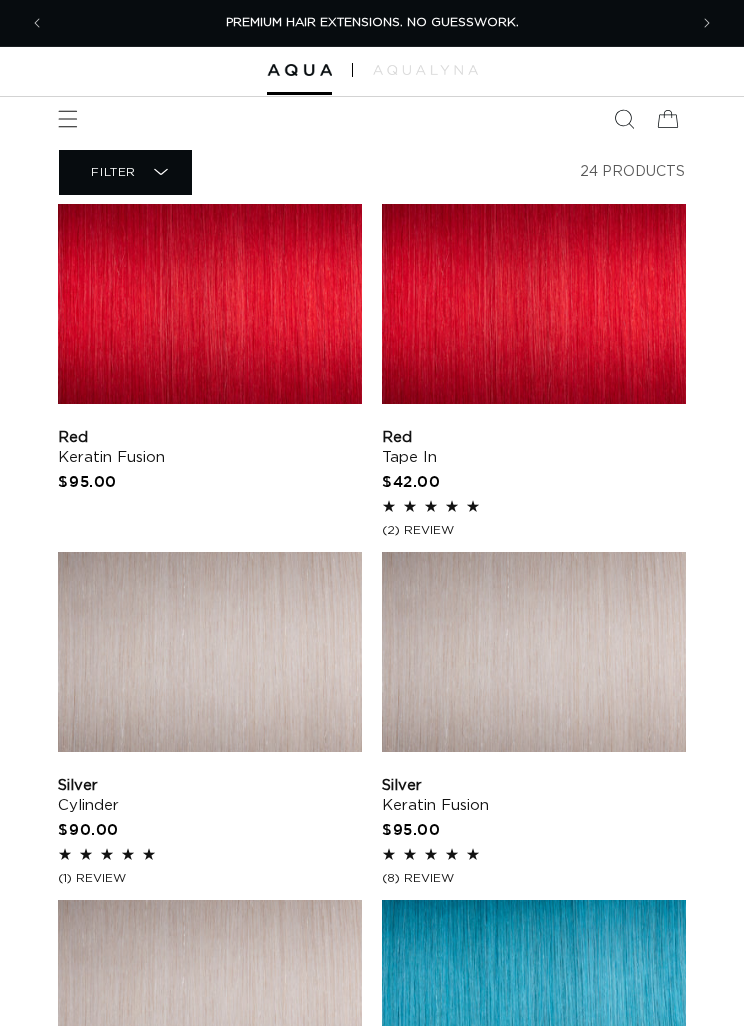 scroll, scrollTop: 0, scrollLeft: 0, axis: both 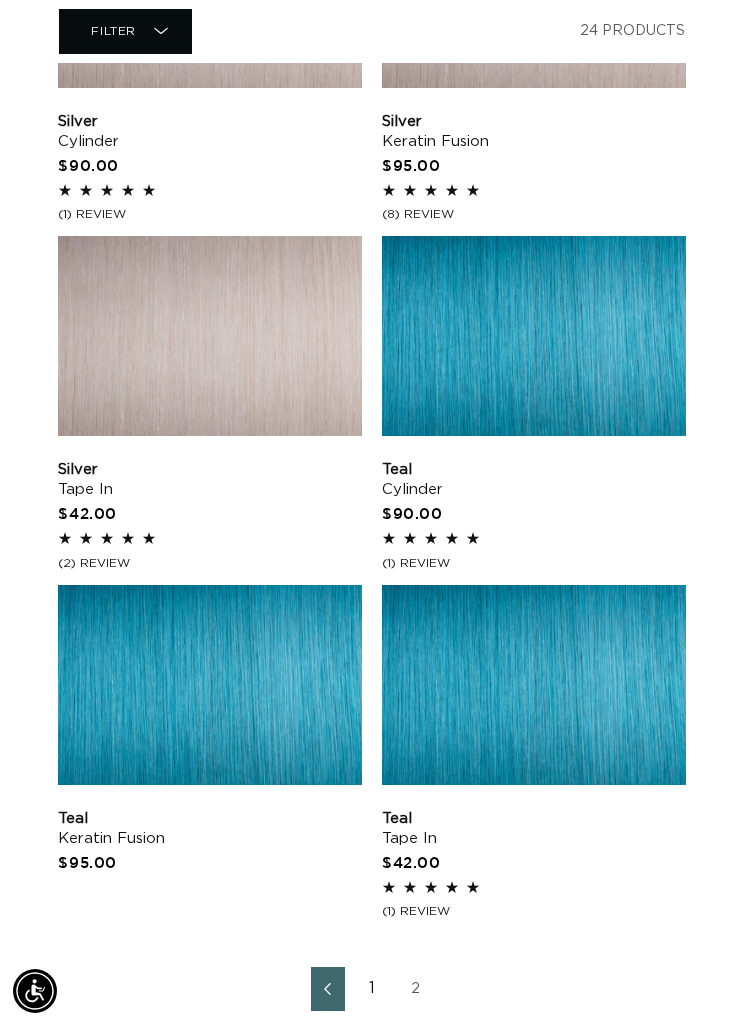 click on "Teal
Tape In" at bounding box center (534, 829) 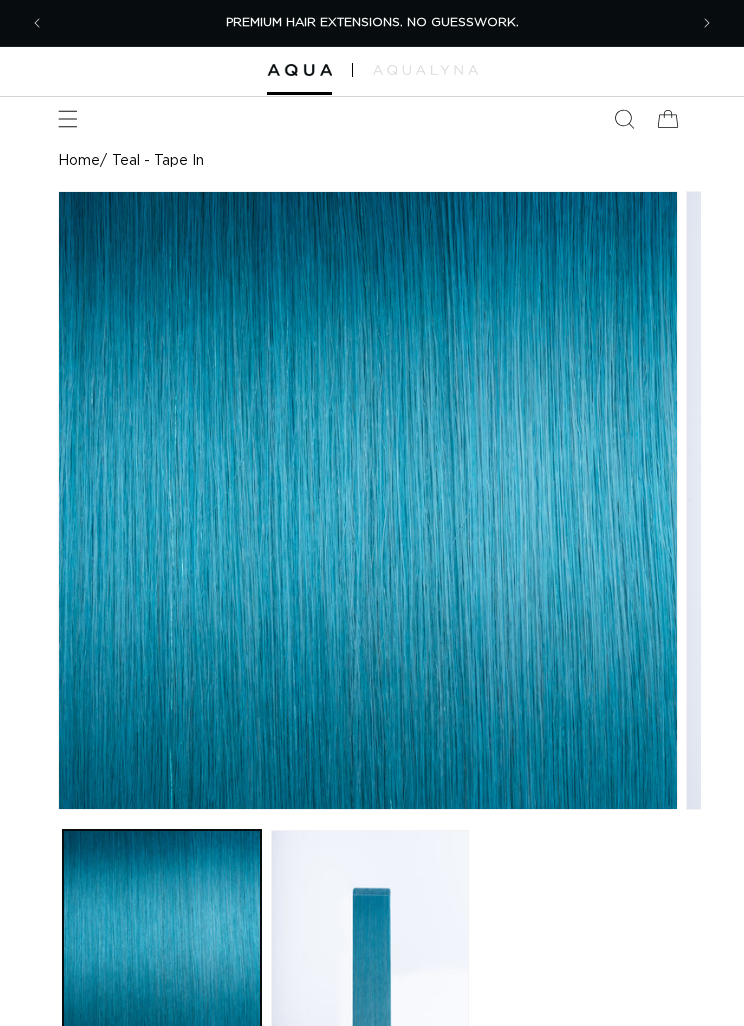 scroll, scrollTop: 287, scrollLeft: 0, axis: vertical 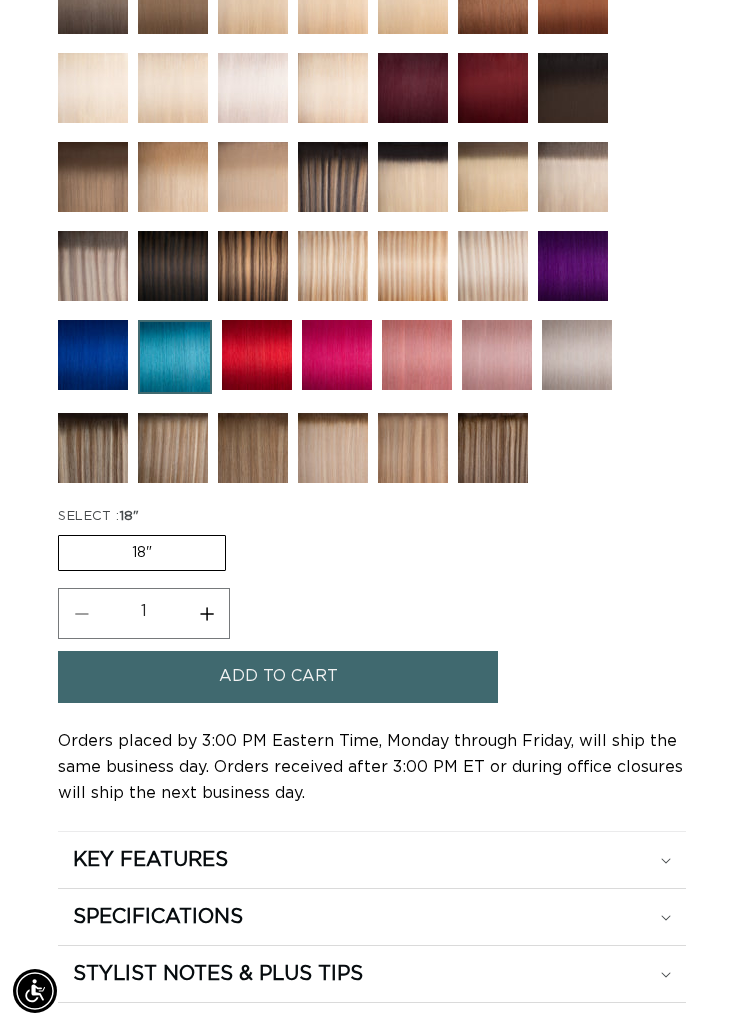 click on "Increase quantity for Teal - Tape In" at bounding box center (206, 613) 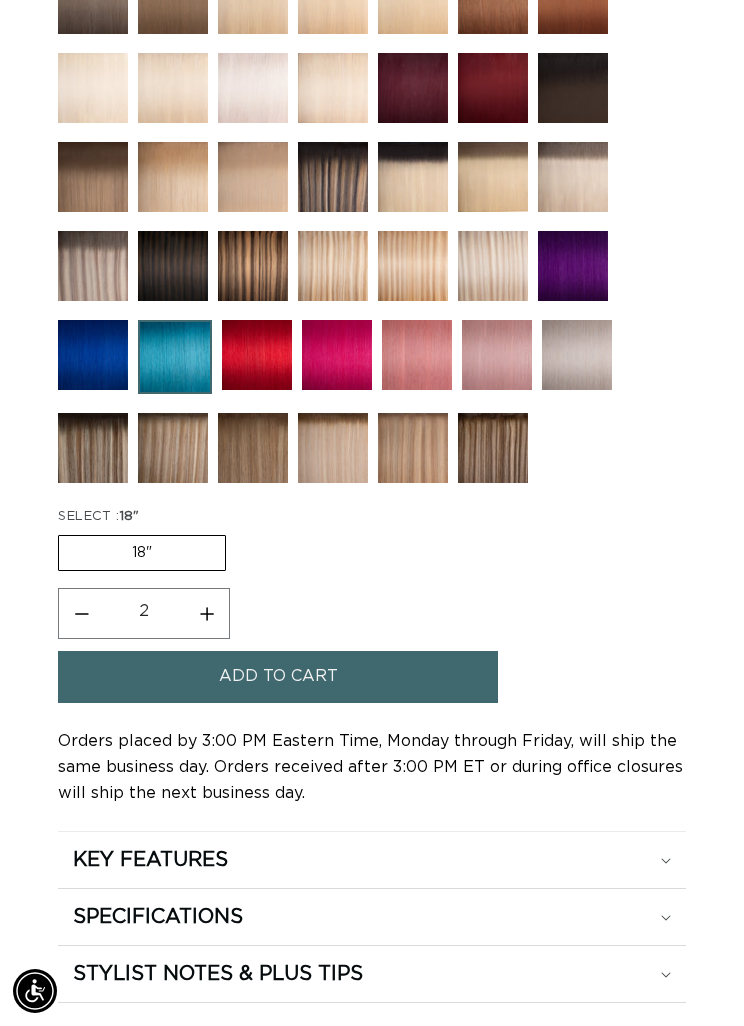 click on "Add to cart" at bounding box center (278, 676) 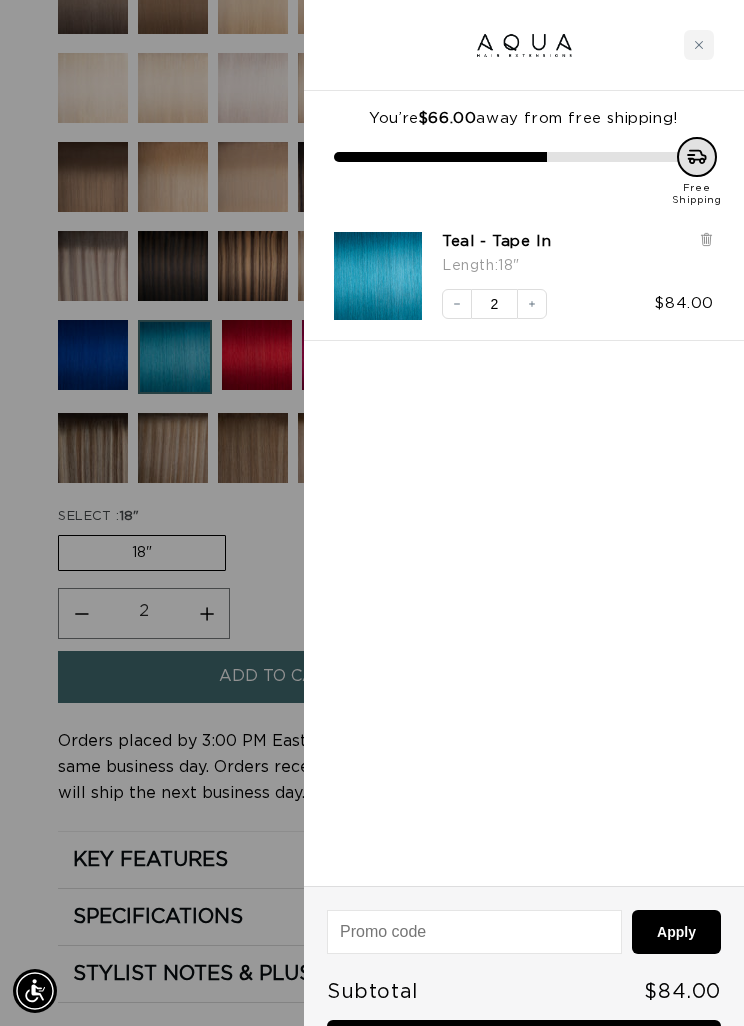 scroll, scrollTop: 0, scrollLeft: 1268, axis: horizontal 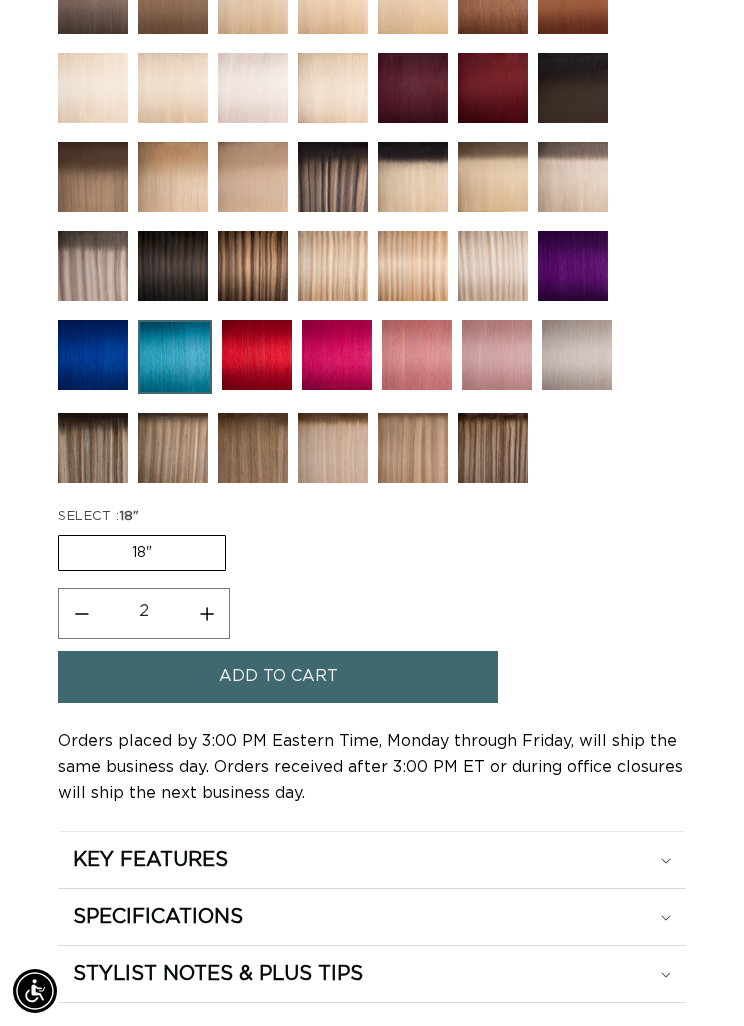 click at bounding box center [573, 266] 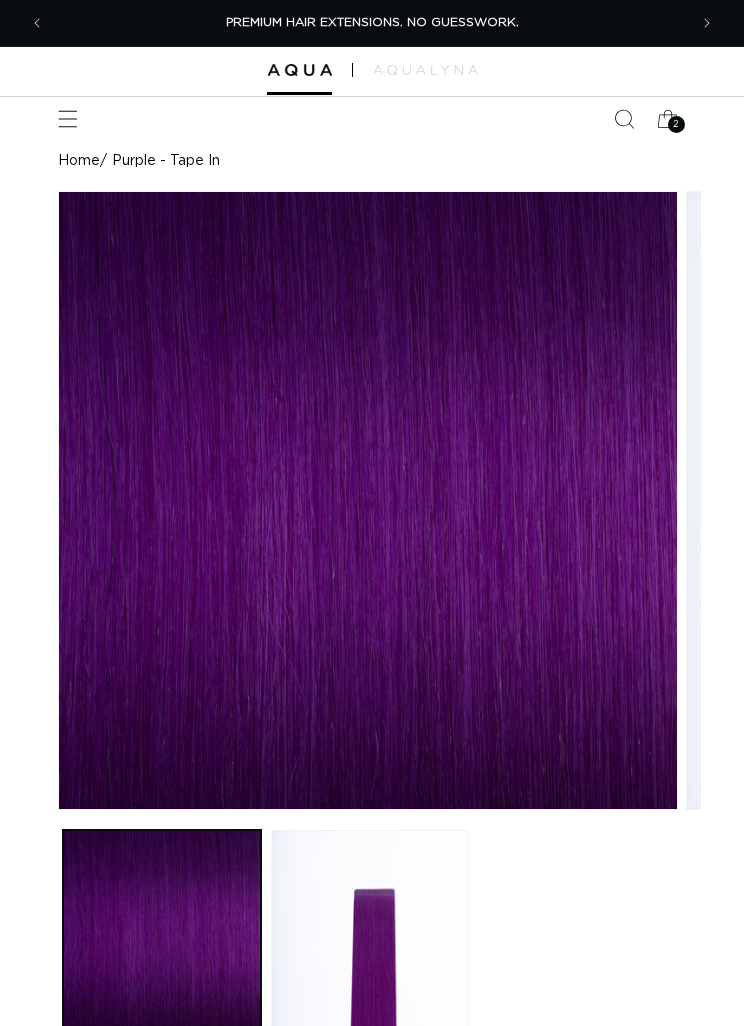 scroll, scrollTop: 223, scrollLeft: 0, axis: vertical 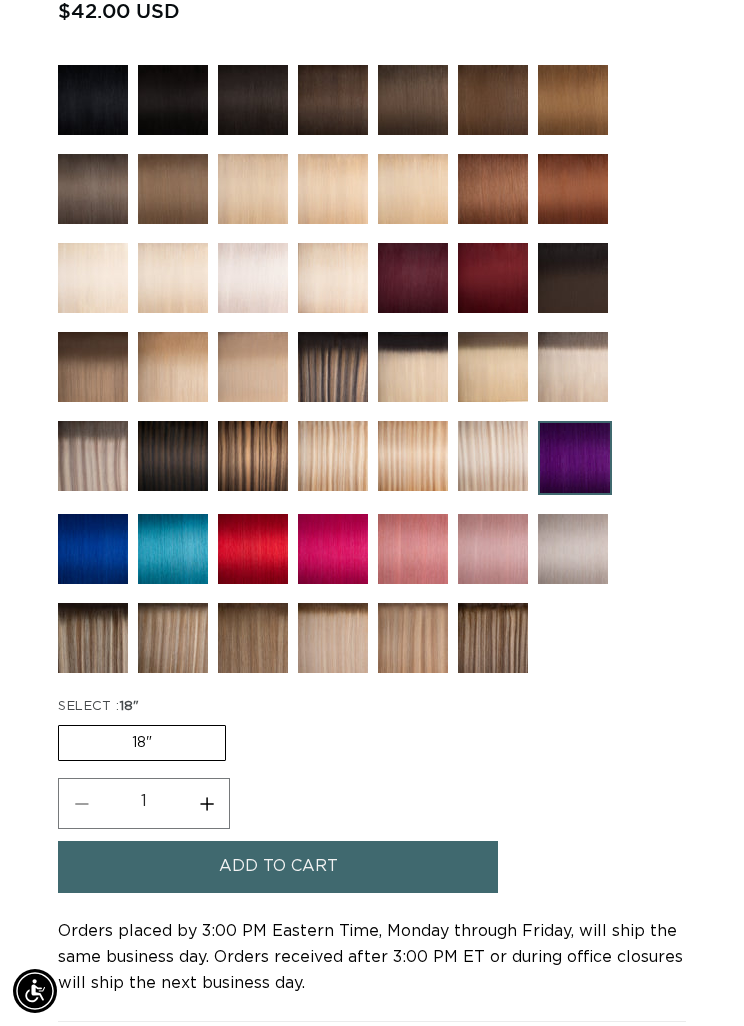 click on "Increase quantity for Purple - Tape In" at bounding box center [206, 803] 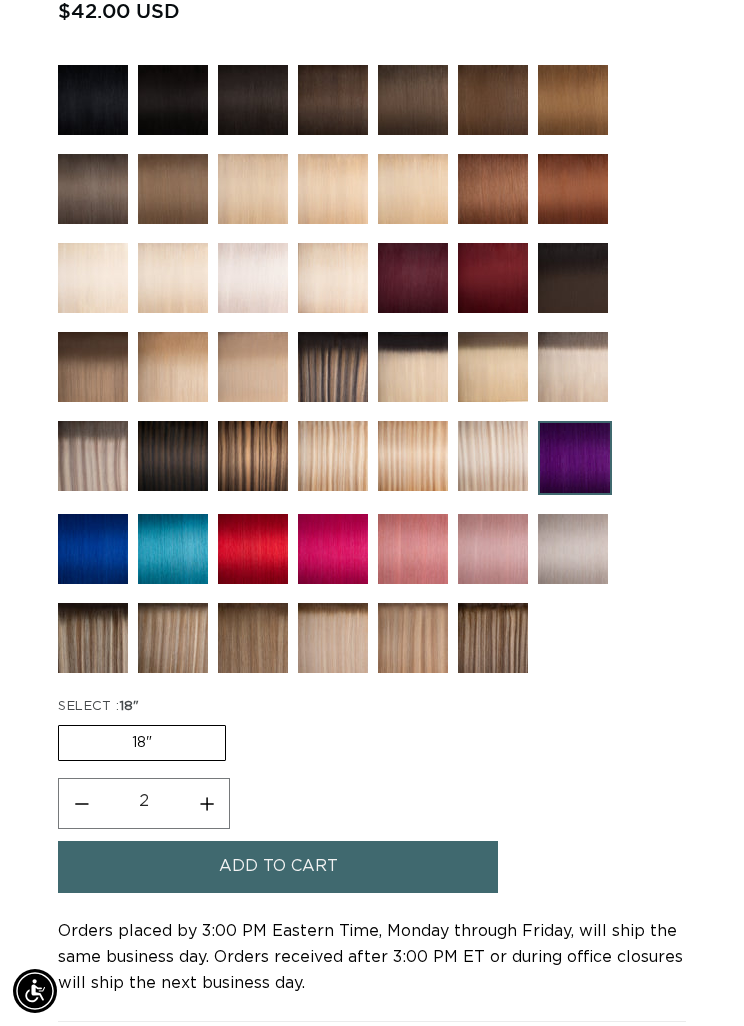 click on "Add to cart" at bounding box center [278, 866] 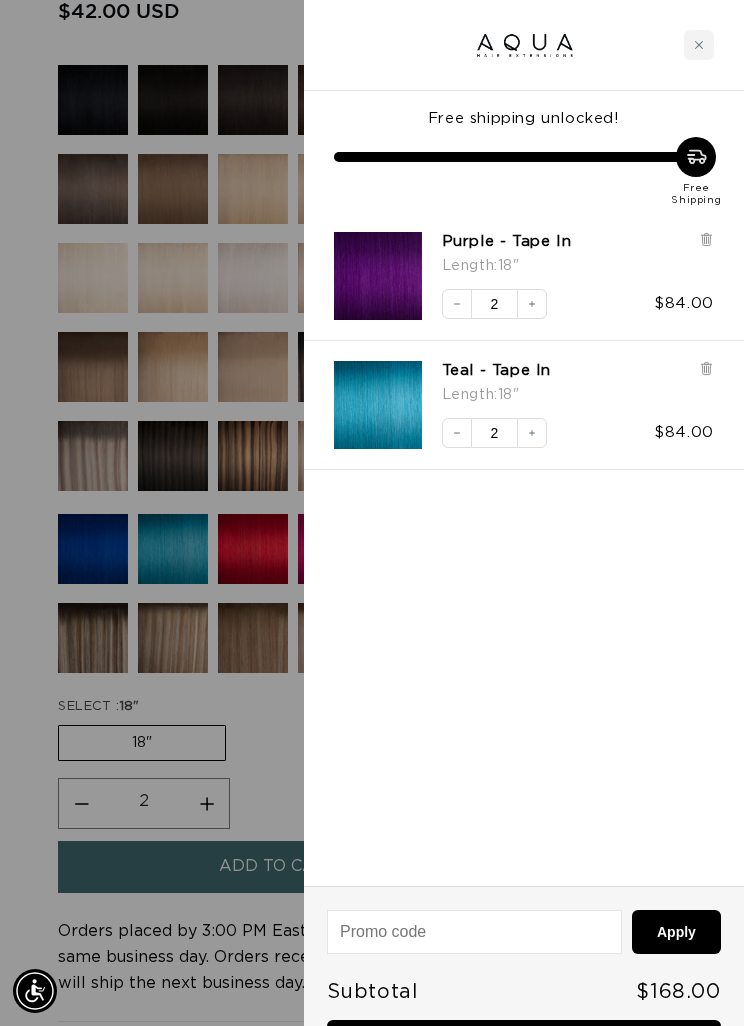 scroll, scrollTop: 0, scrollLeft: 0, axis: both 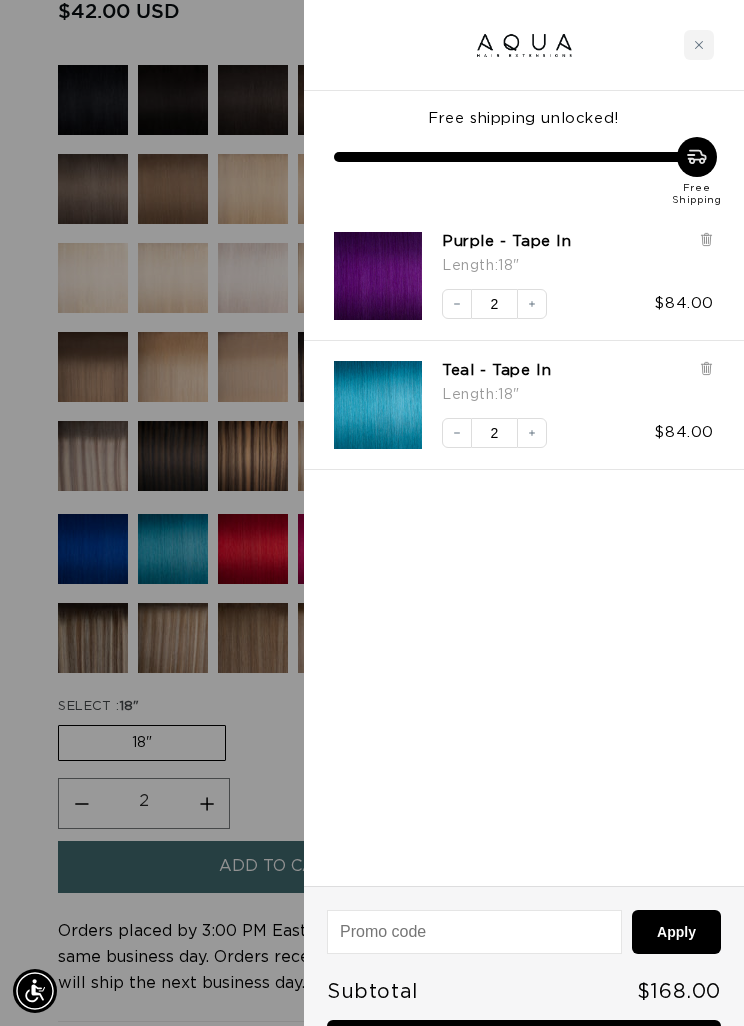 click at bounding box center (372, 513) 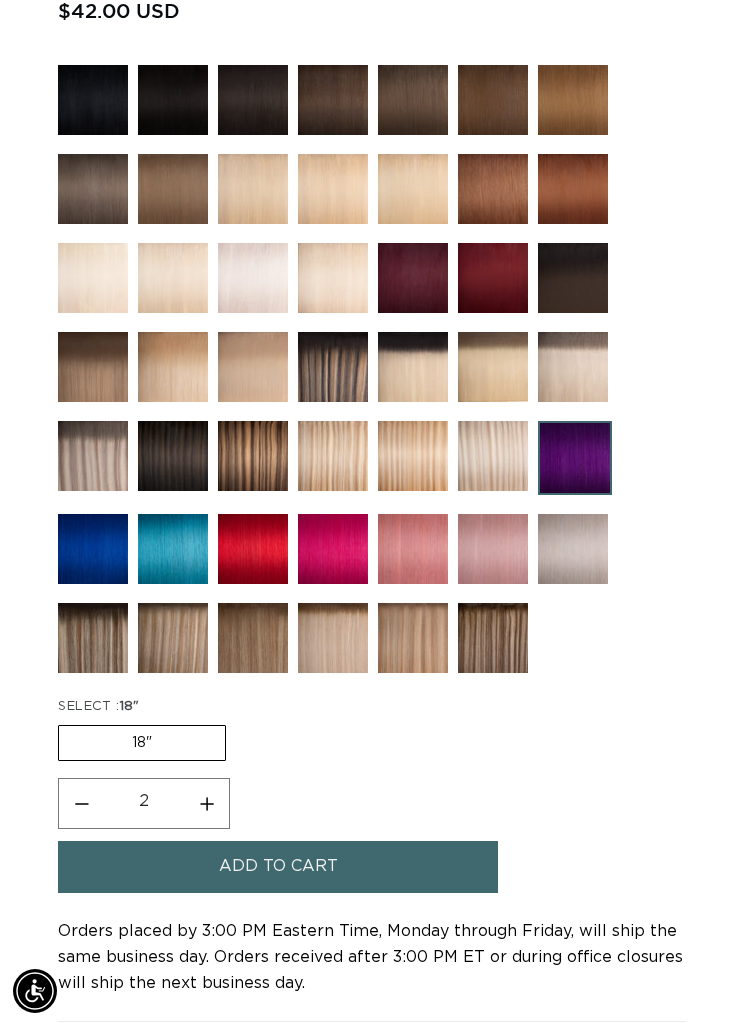 scroll, scrollTop: 0, scrollLeft: 1268, axis: horizontal 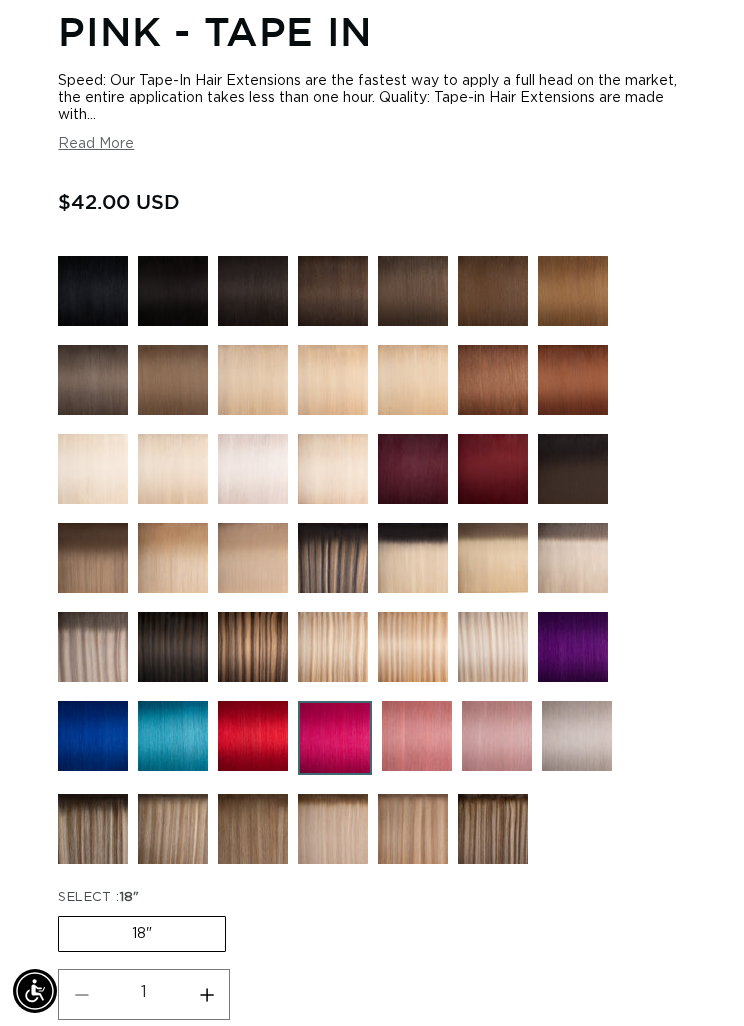 click at bounding box center (497, 736) 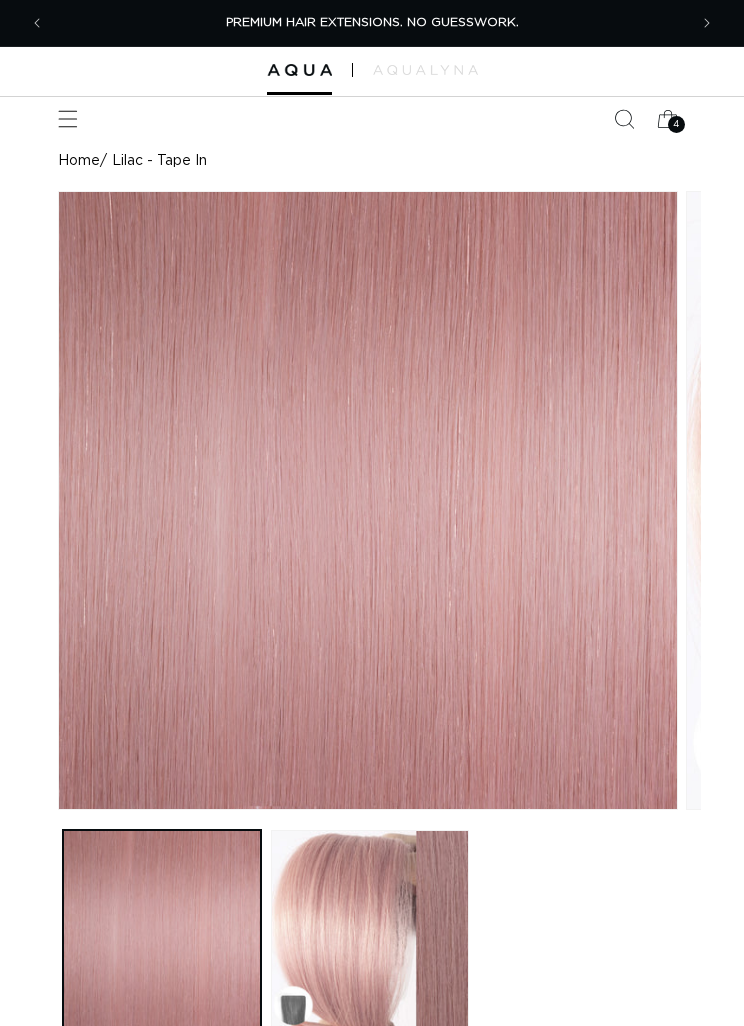 scroll, scrollTop: 0, scrollLeft: 0, axis: both 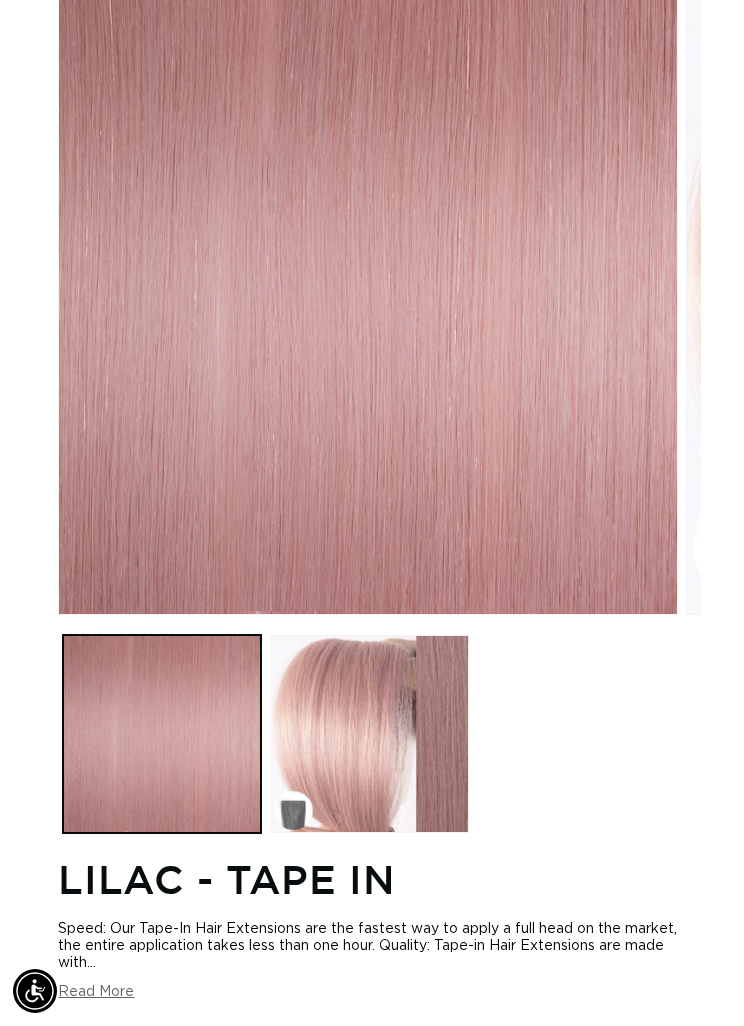 click at bounding box center [370, 734] 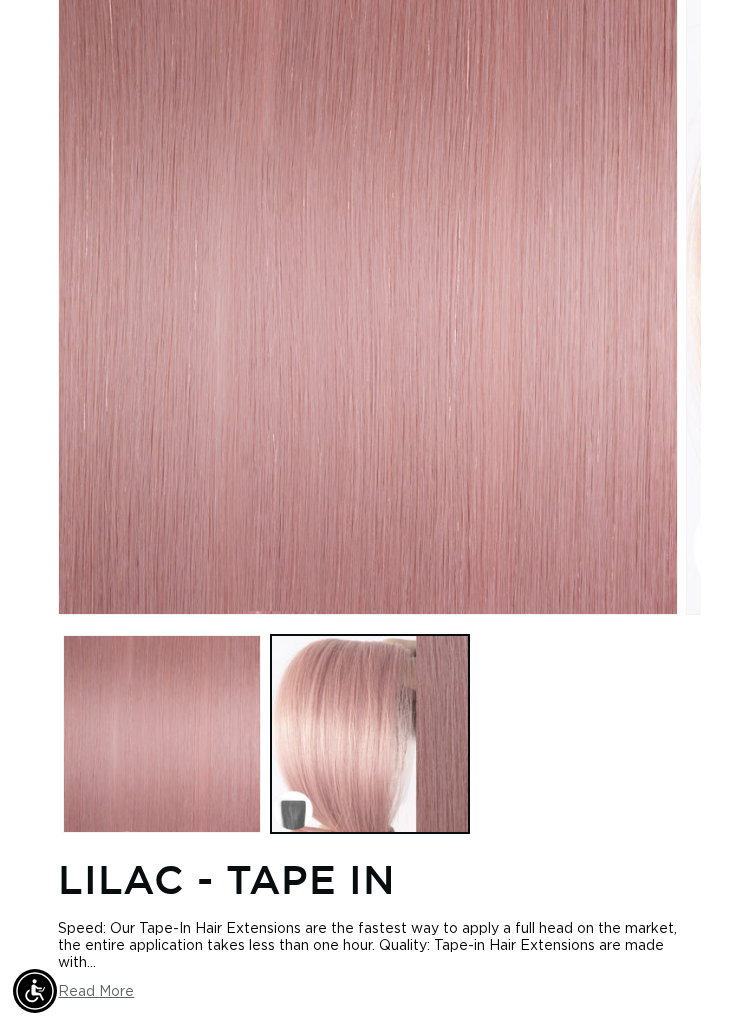 scroll, scrollTop: 186, scrollLeft: 0, axis: vertical 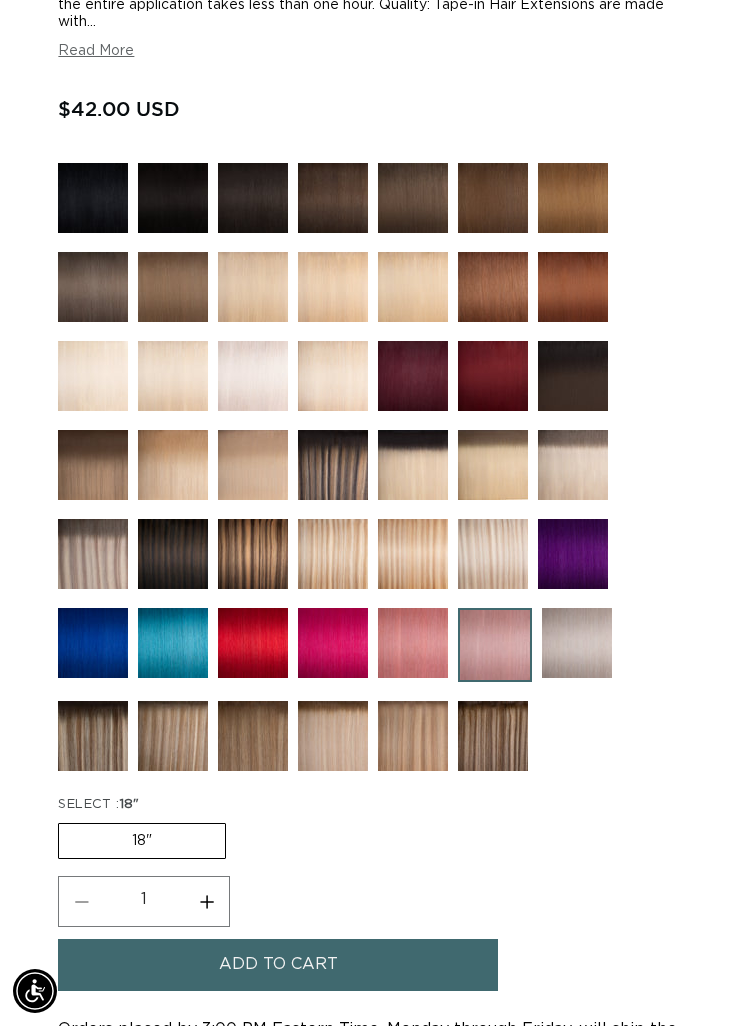 click at bounding box center (413, 643) 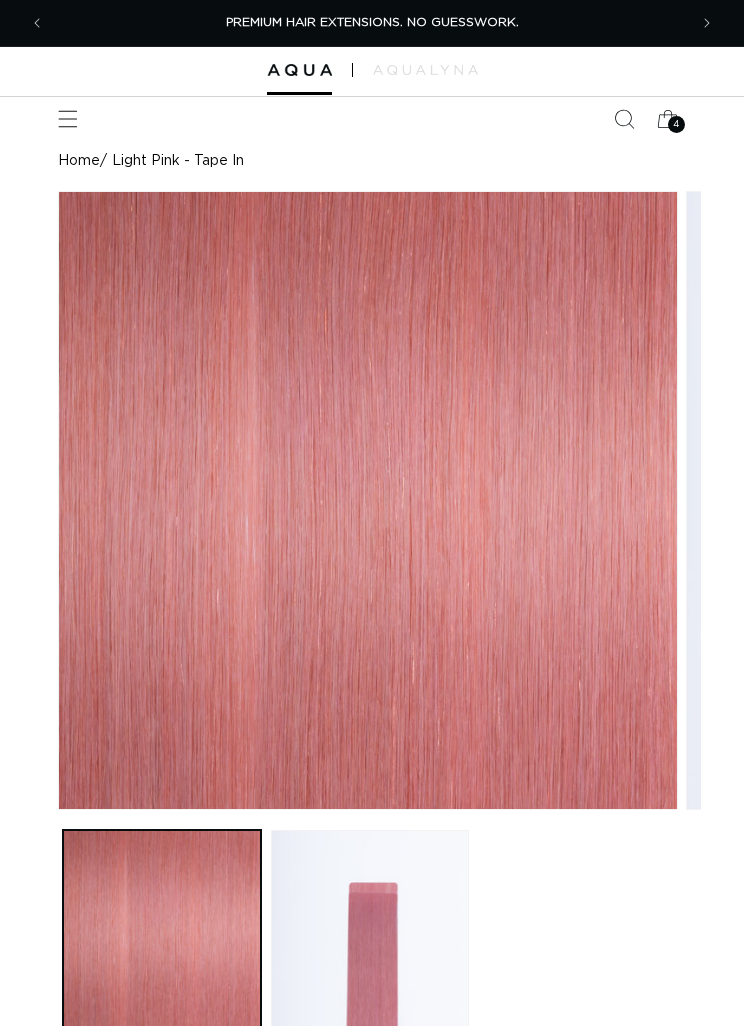 scroll, scrollTop: 0, scrollLeft: 0, axis: both 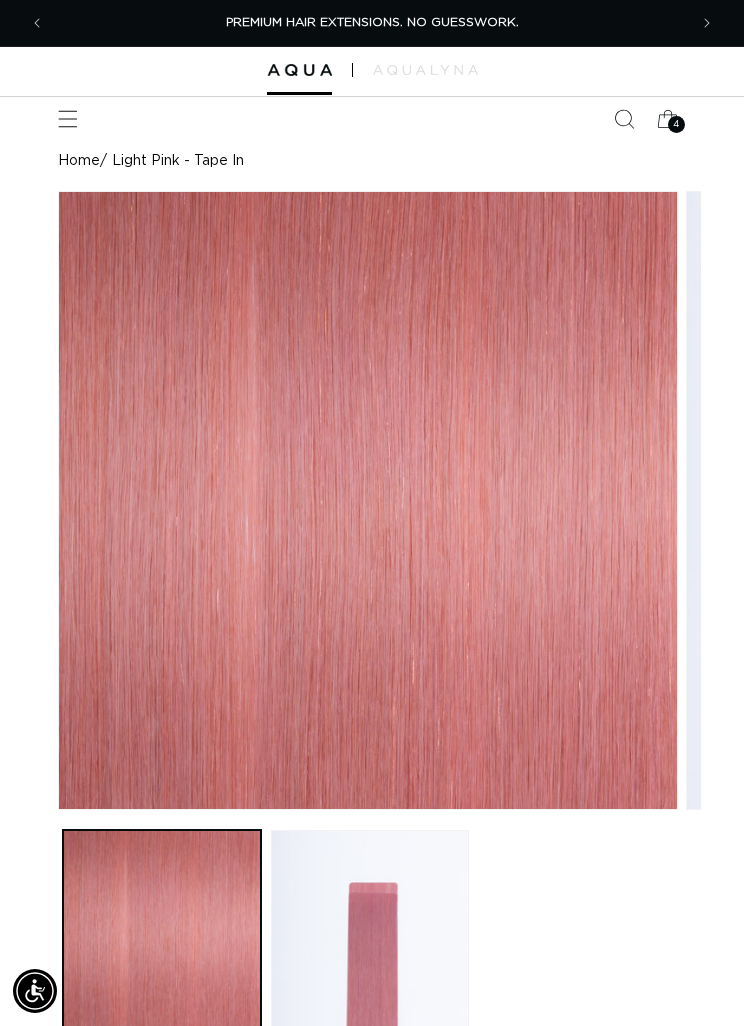 click at bounding box center [370, 929] 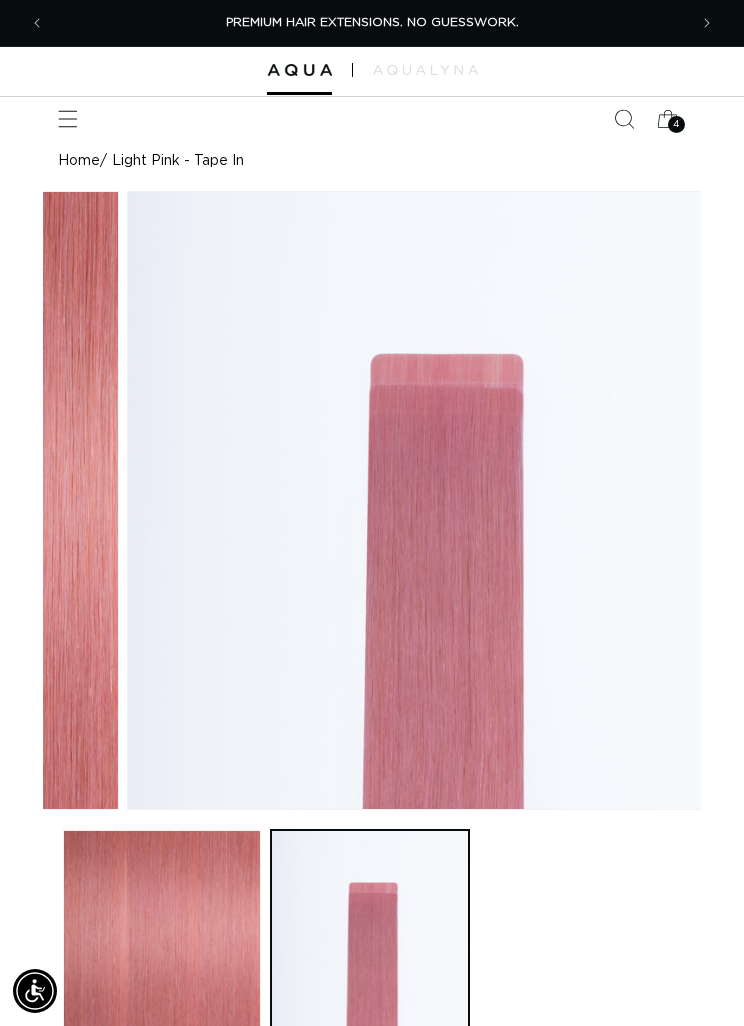 scroll, scrollTop: 0, scrollLeft: 619, axis: horizontal 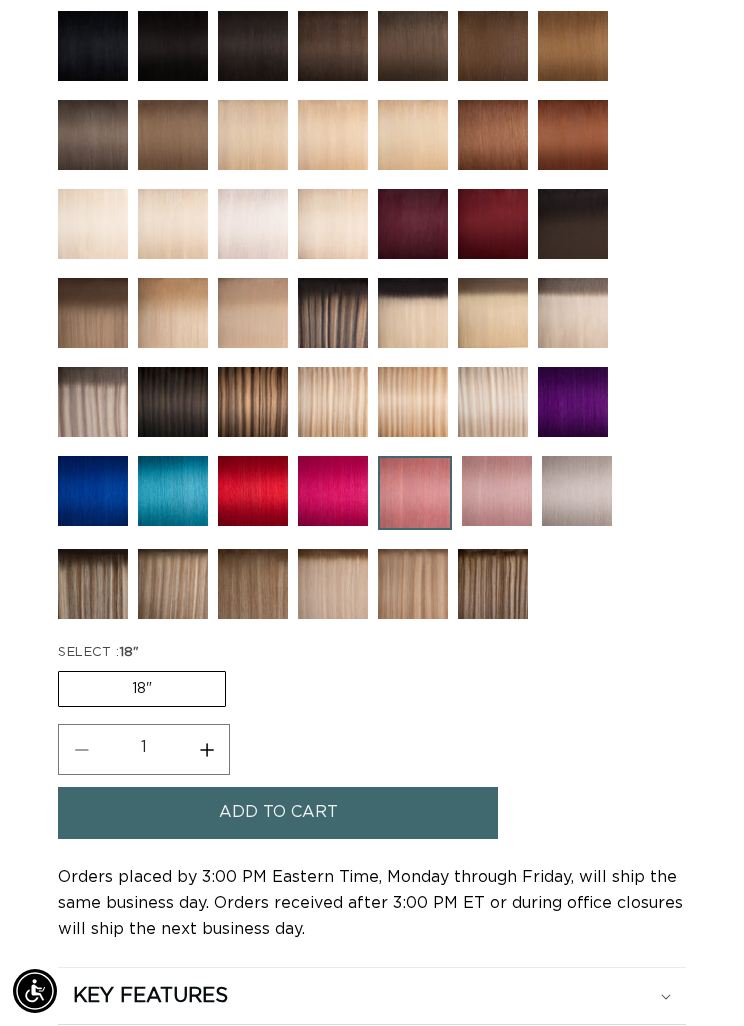 click at bounding box center (253, 491) 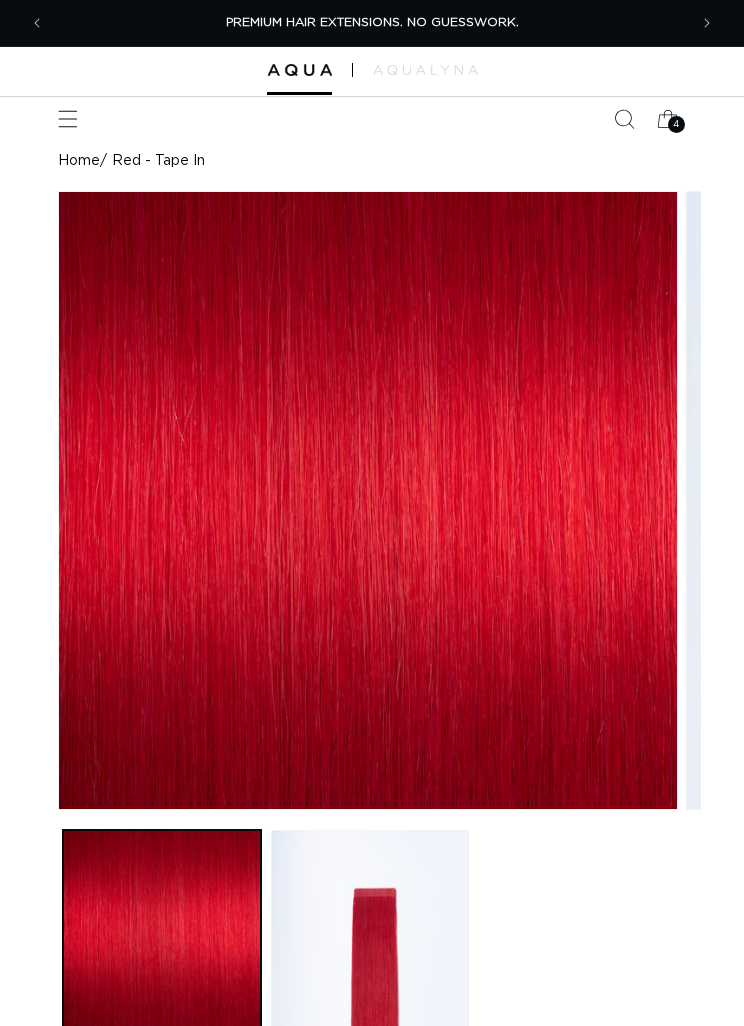 scroll, scrollTop: 0, scrollLeft: 0, axis: both 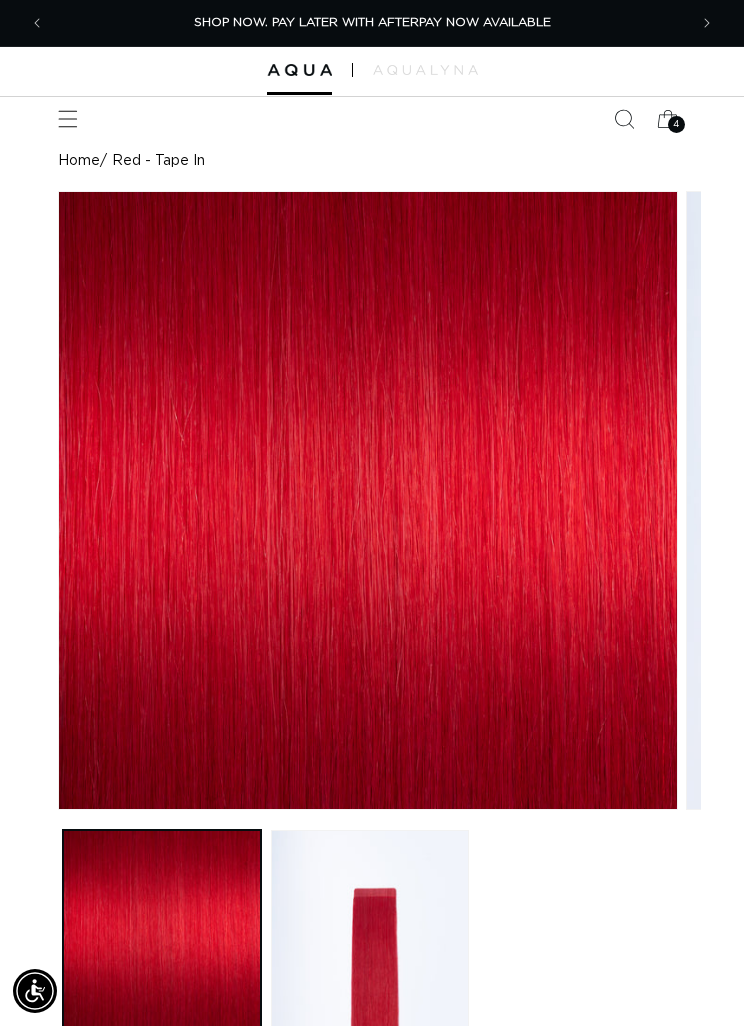 click on "4 4" at bounding box center [676, 124] 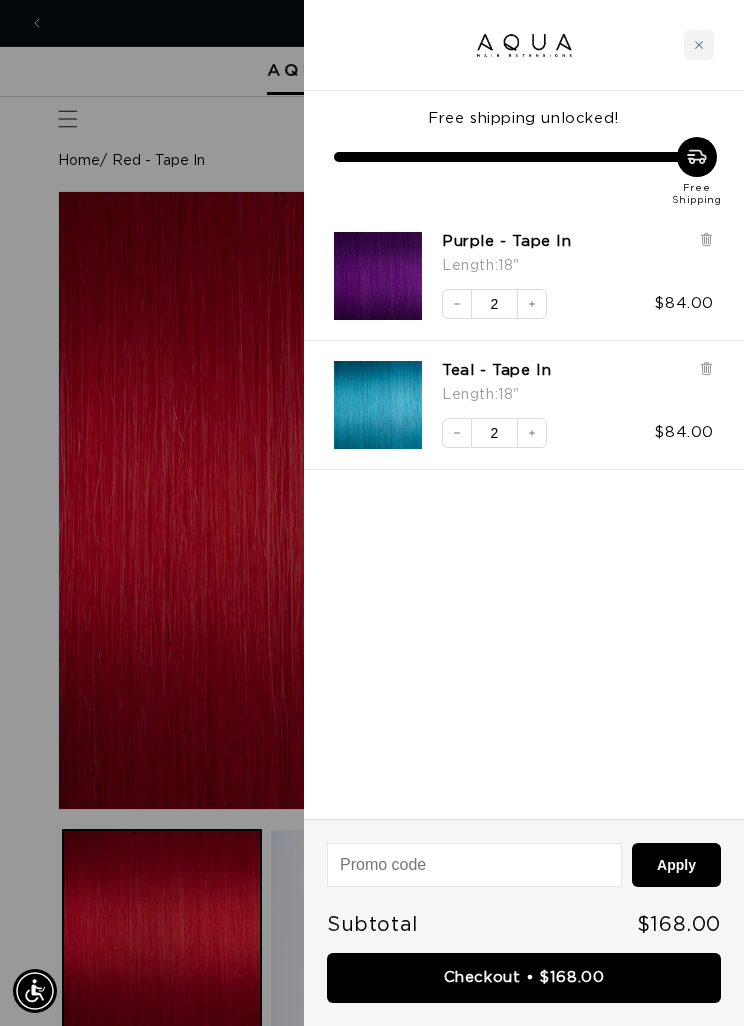 scroll, scrollTop: 0, scrollLeft: 1268, axis: horizontal 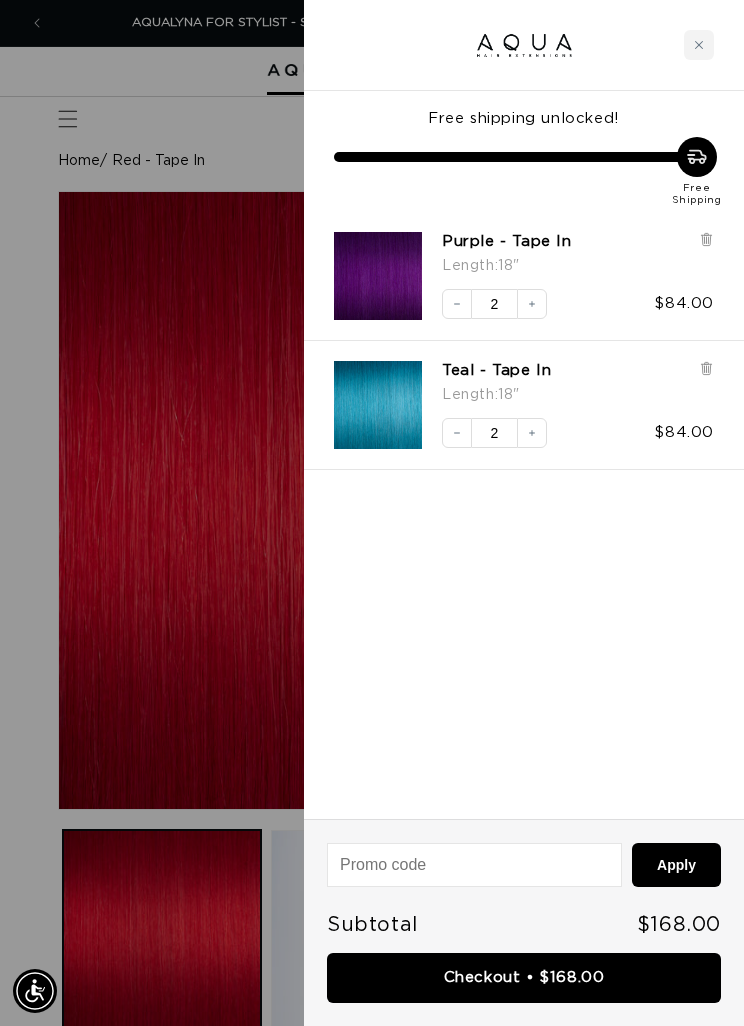 click at bounding box center (378, 405) 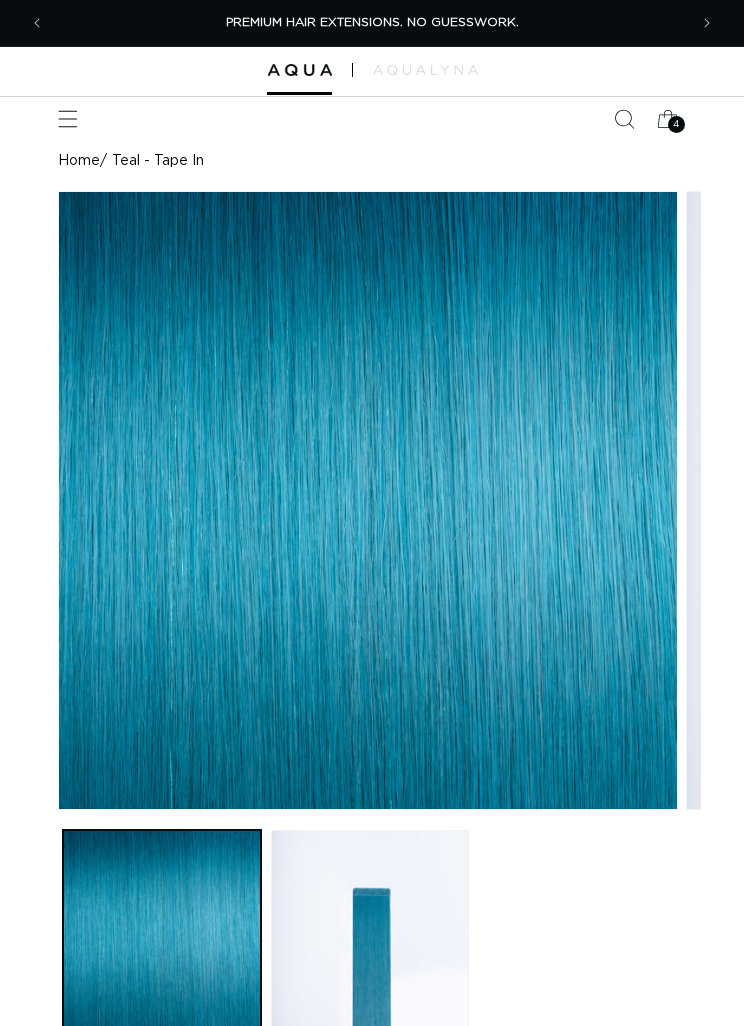 scroll, scrollTop: 0, scrollLeft: 0, axis: both 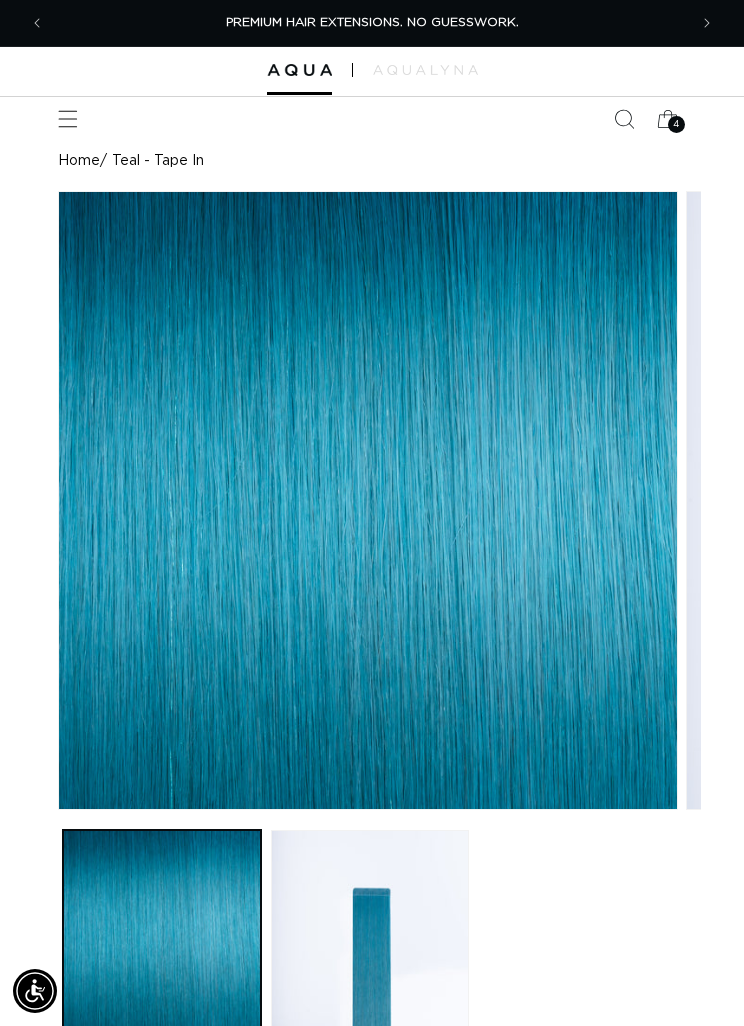 click at bounding box center [370, 929] 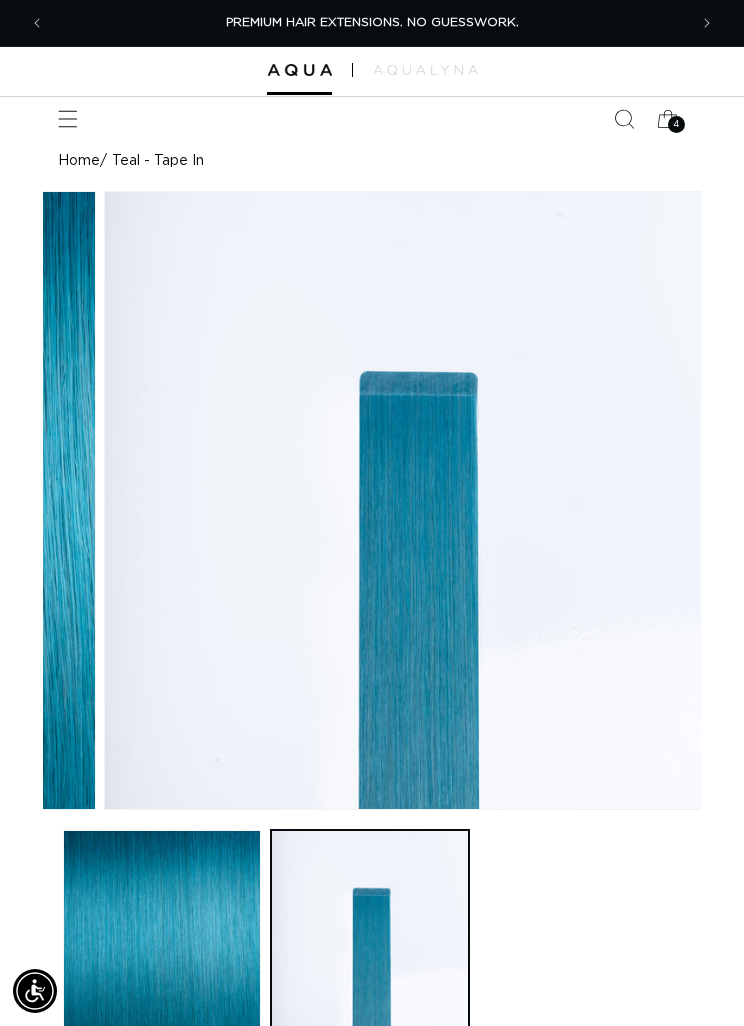 scroll, scrollTop: 0, scrollLeft: 619, axis: horizontal 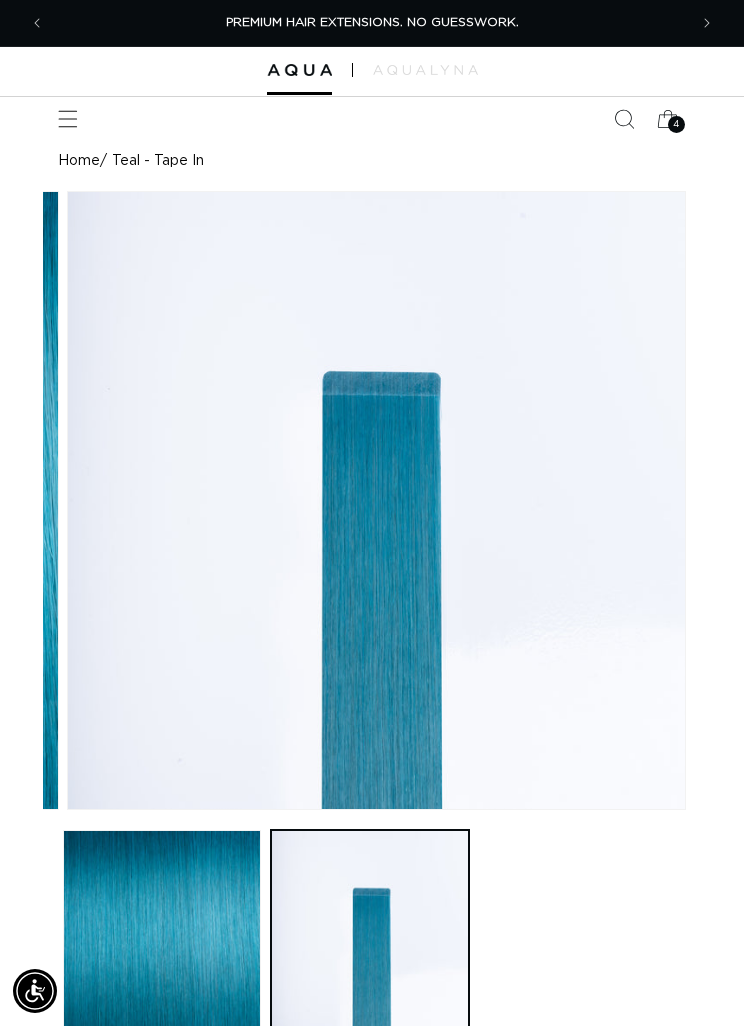 click 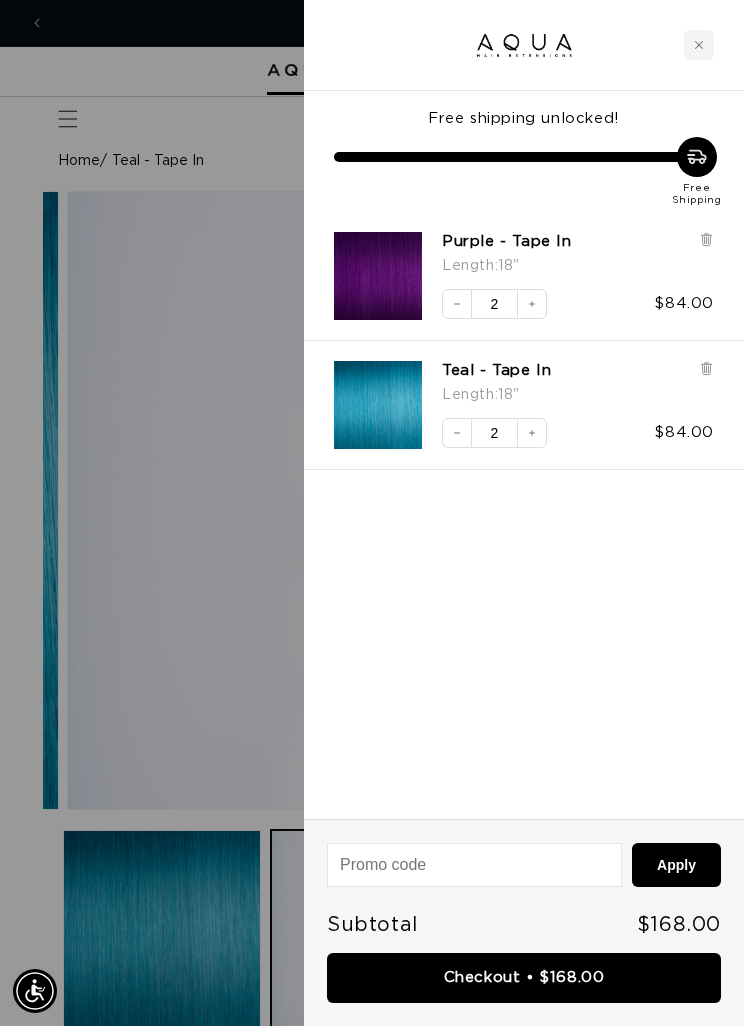 scroll, scrollTop: 0, scrollLeft: 0, axis: both 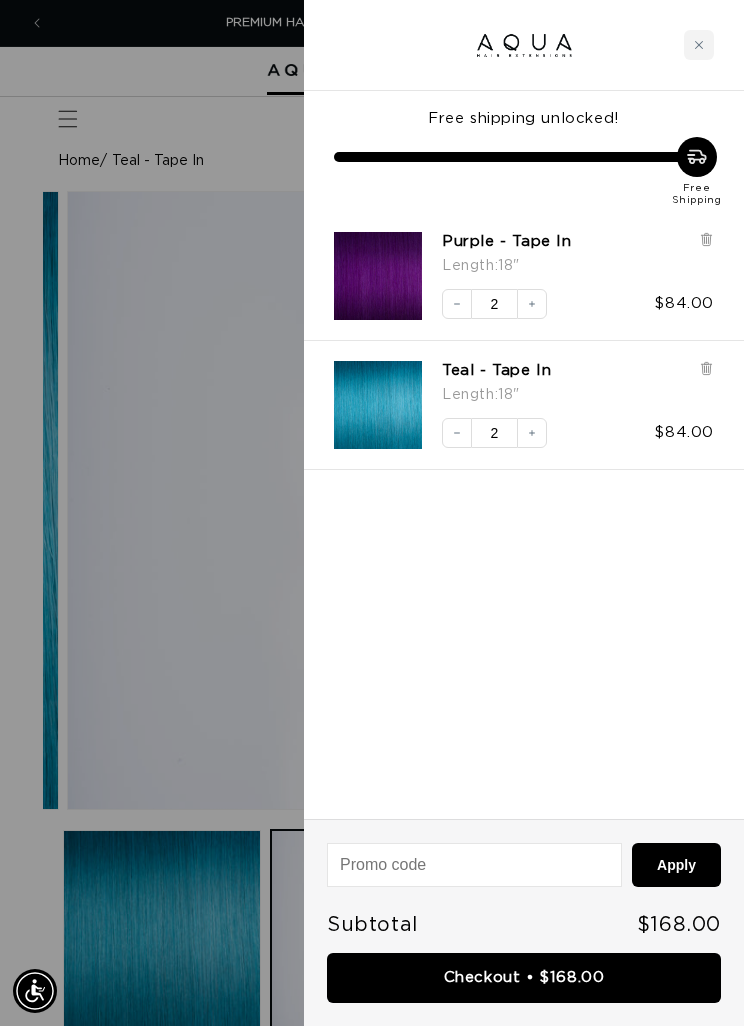 click on "Checkout • $168.00" at bounding box center [524, 978] 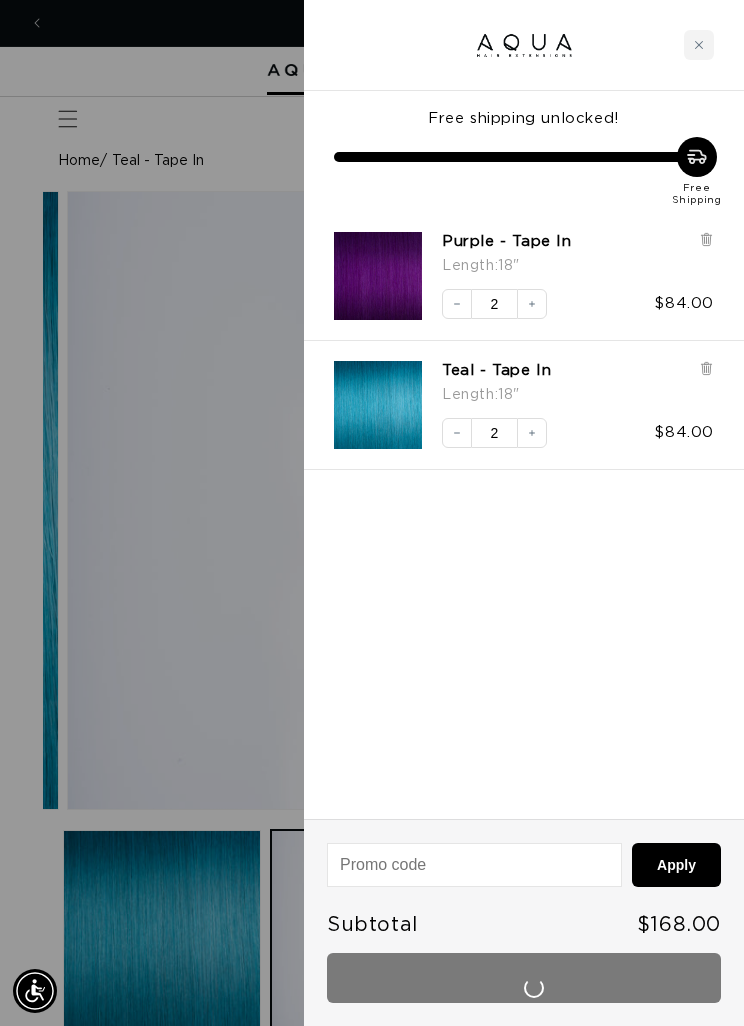 scroll, scrollTop: 0, scrollLeft: 634, axis: horizontal 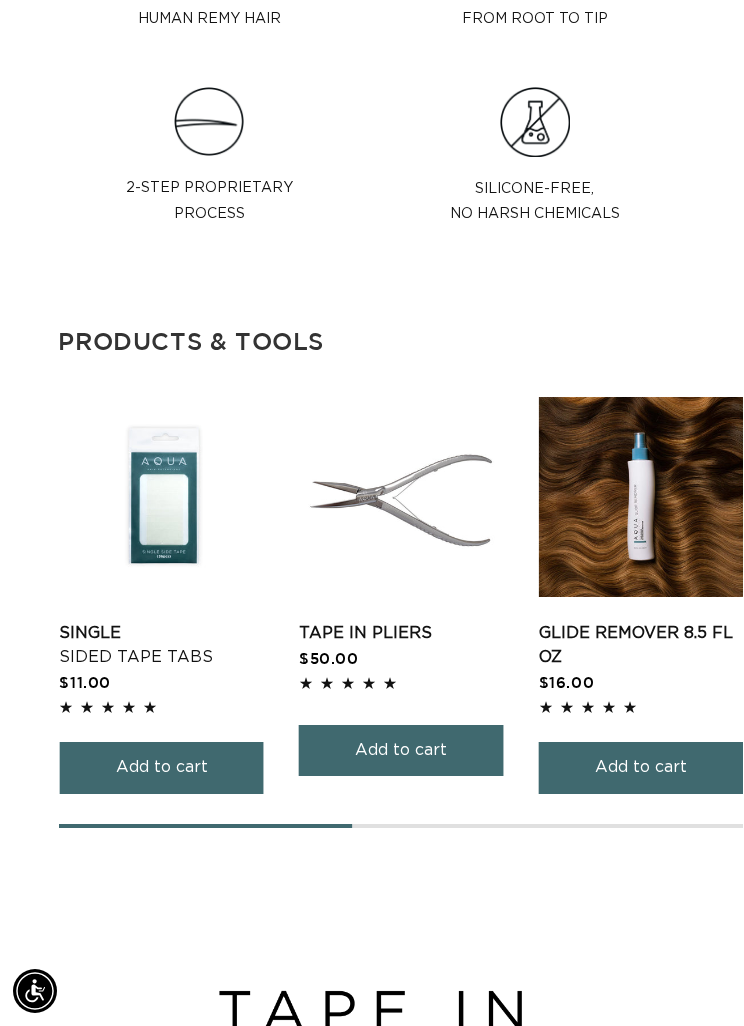click on "Add to cart" at bounding box center [162, 767] 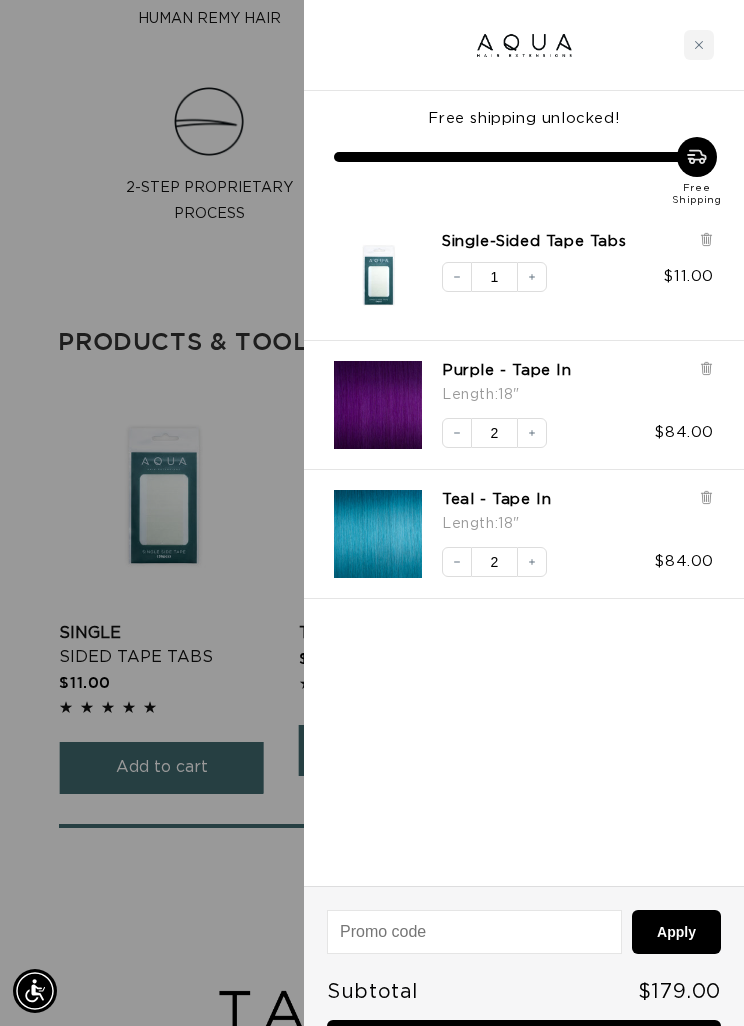 scroll, scrollTop: 0, scrollLeft: 1268, axis: horizontal 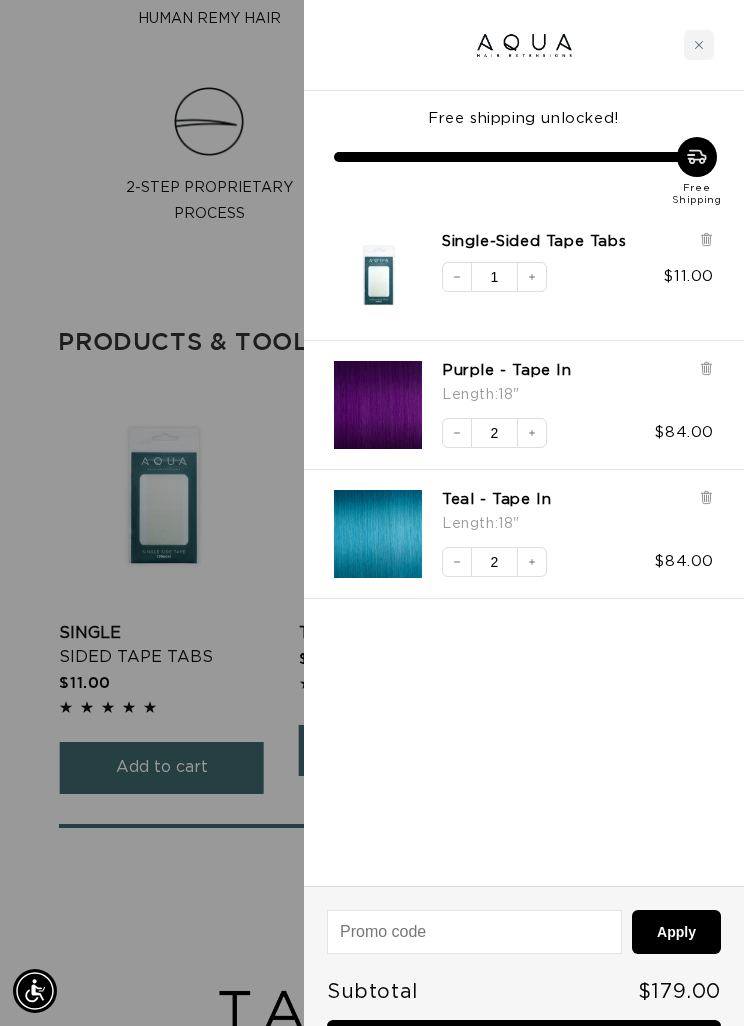 click on "Checkout • $179.00" at bounding box center (524, 1045) 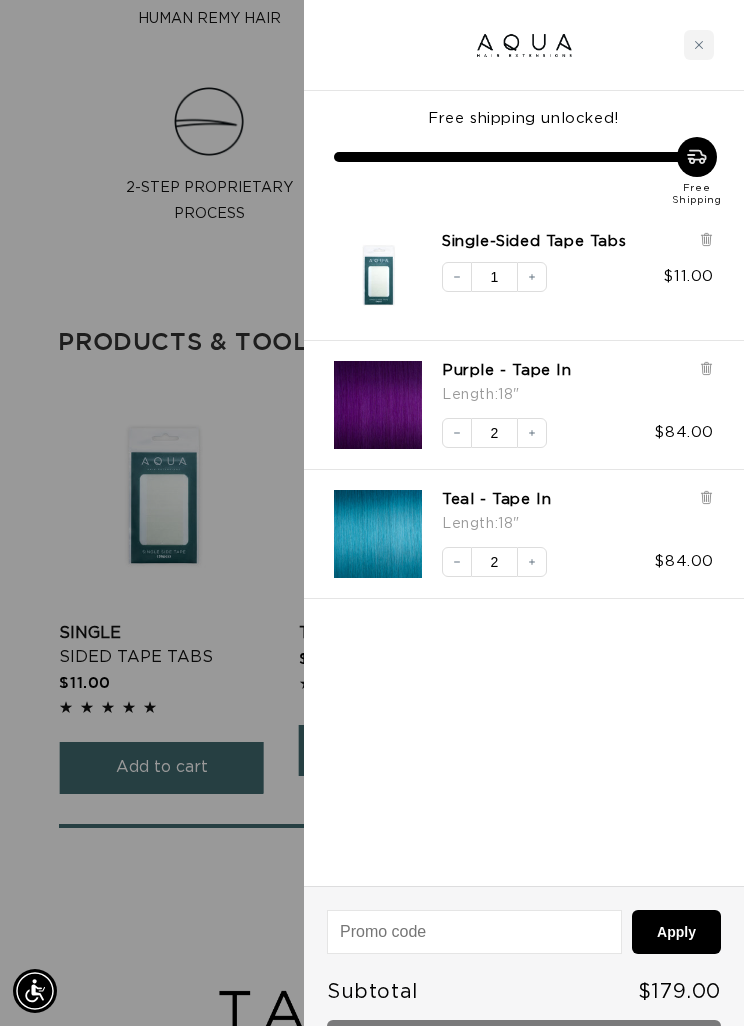 scroll, scrollTop: 2685, scrollLeft: 0, axis: vertical 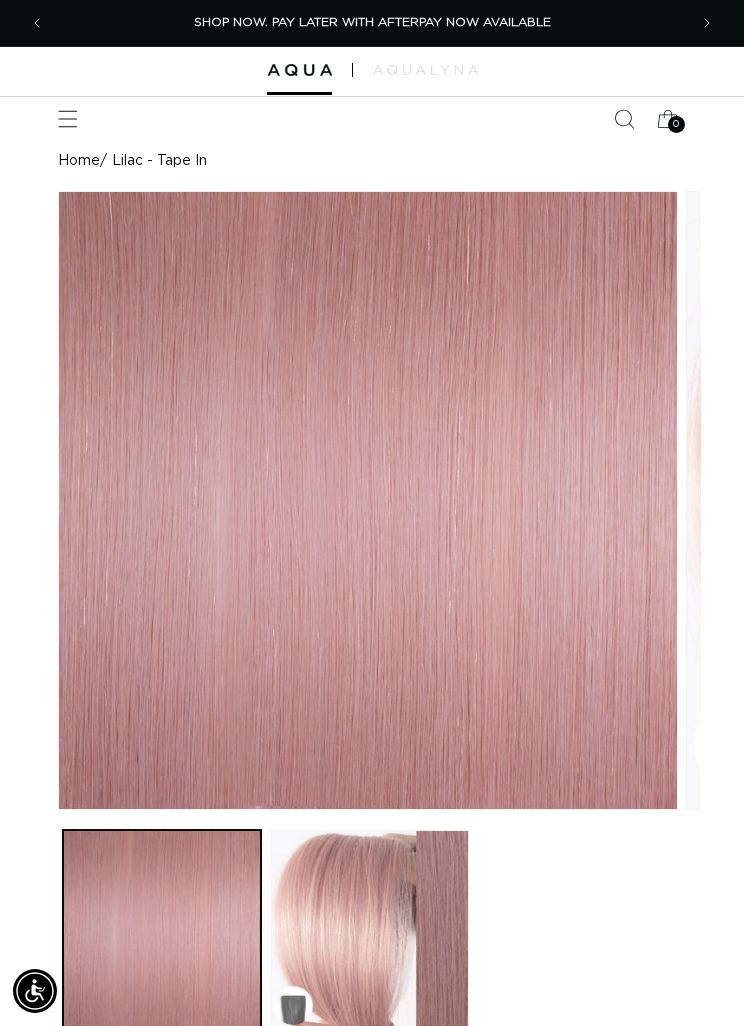 click at bounding box center (68, 119) 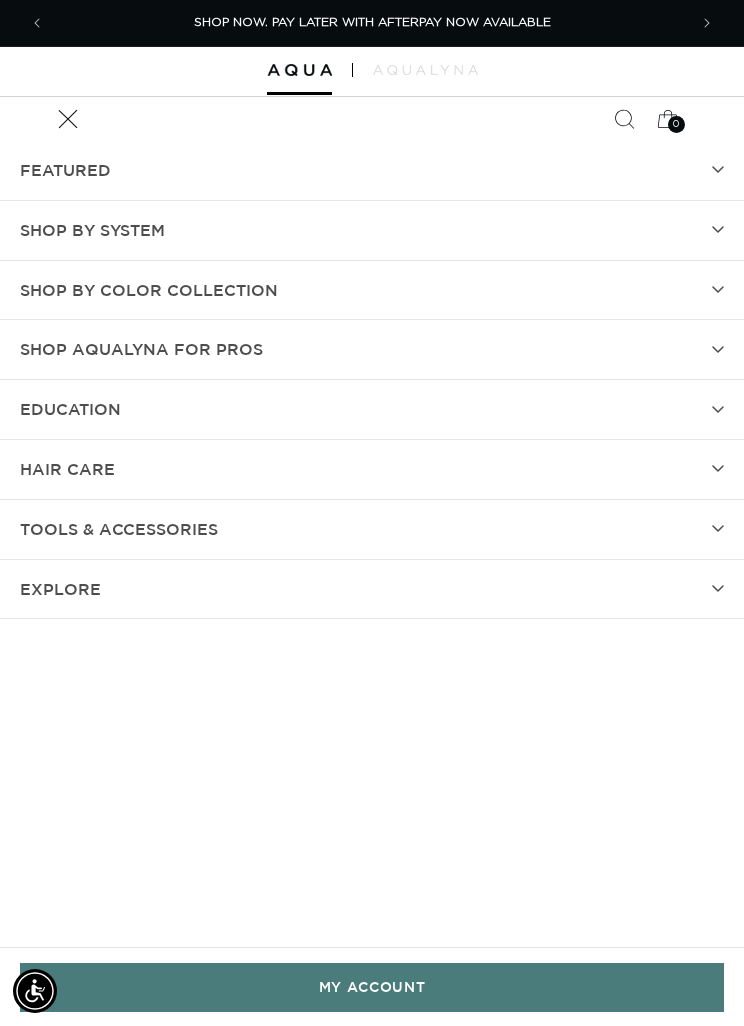 click on "Shop by Color Collection" at bounding box center (149, 290) 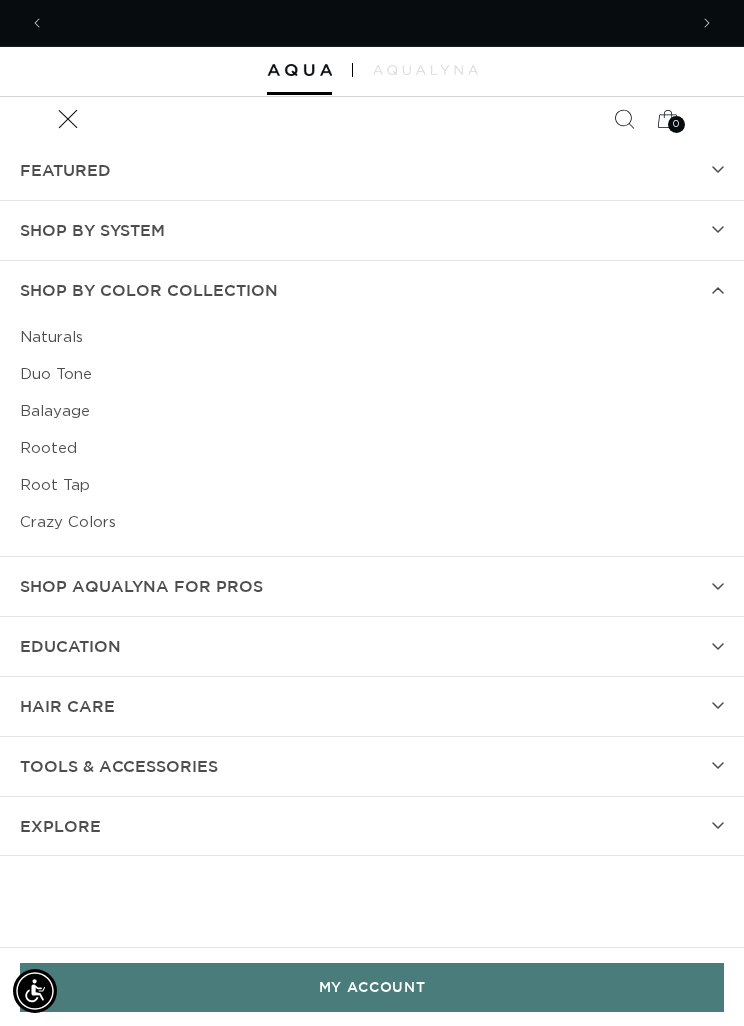 scroll, scrollTop: 0, scrollLeft: 0, axis: both 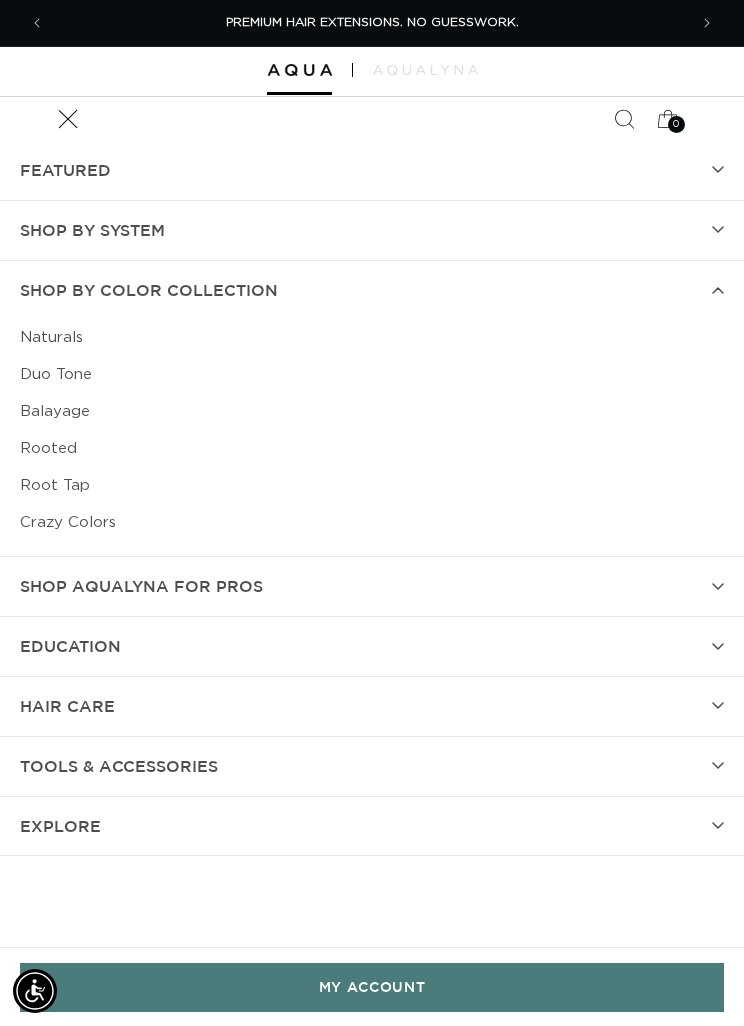 click on "Balayage" at bounding box center (372, 411) 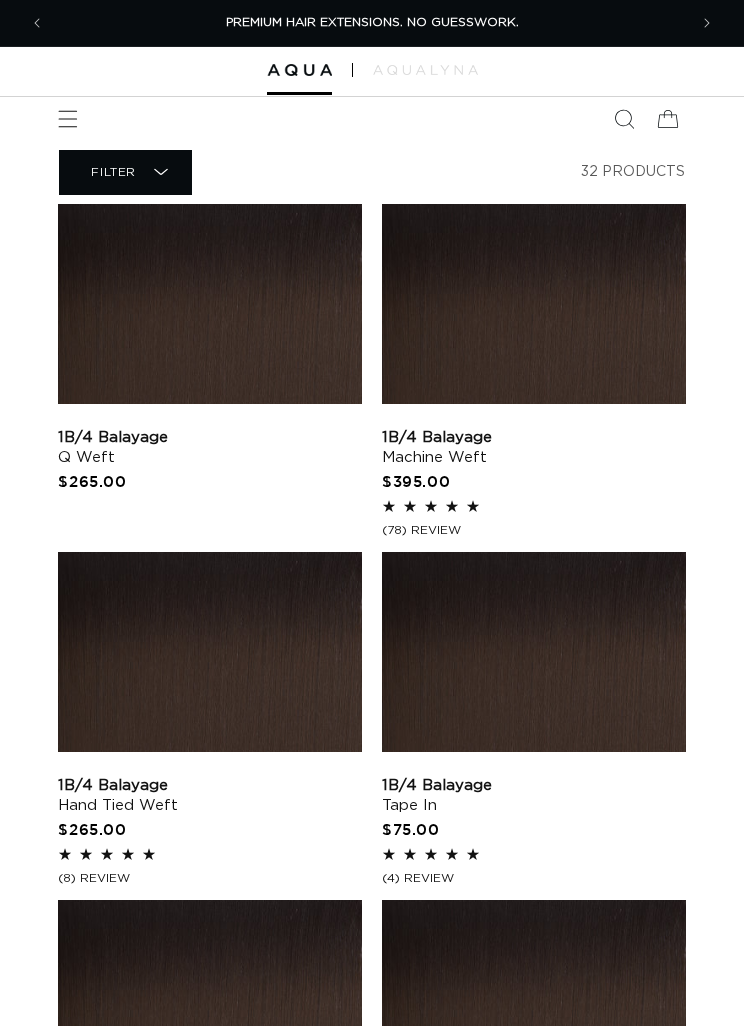 scroll, scrollTop: 0, scrollLeft: 0, axis: both 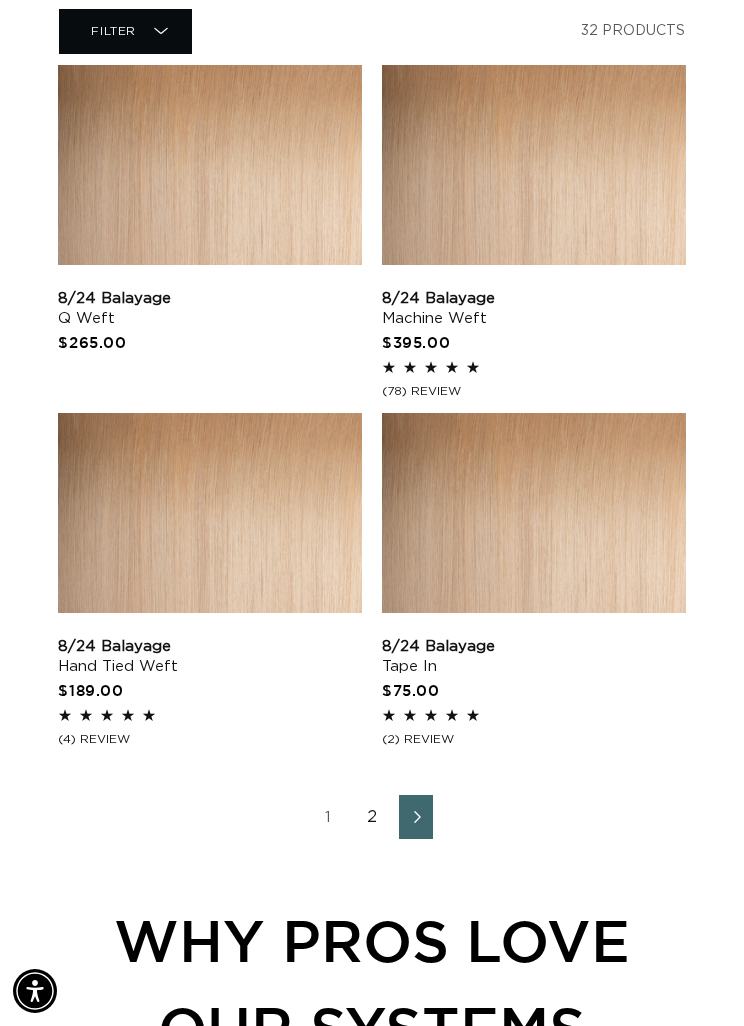 click on "8/24 Balayage
Q Weft" at bounding box center (210, 309) 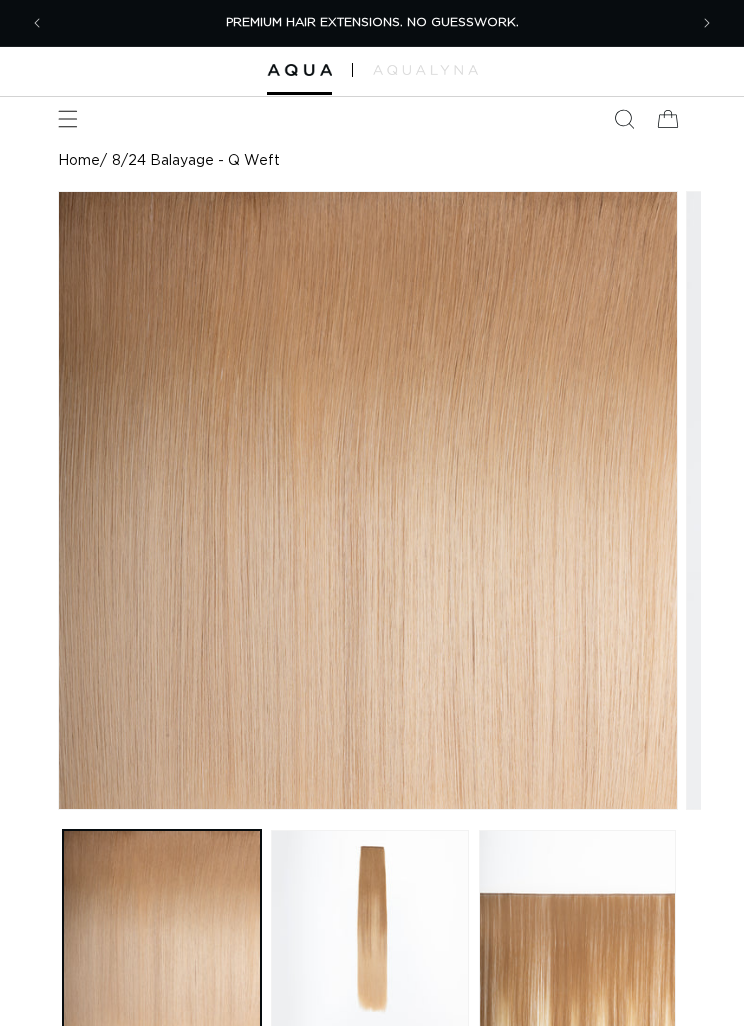 scroll, scrollTop: 0, scrollLeft: 0, axis: both 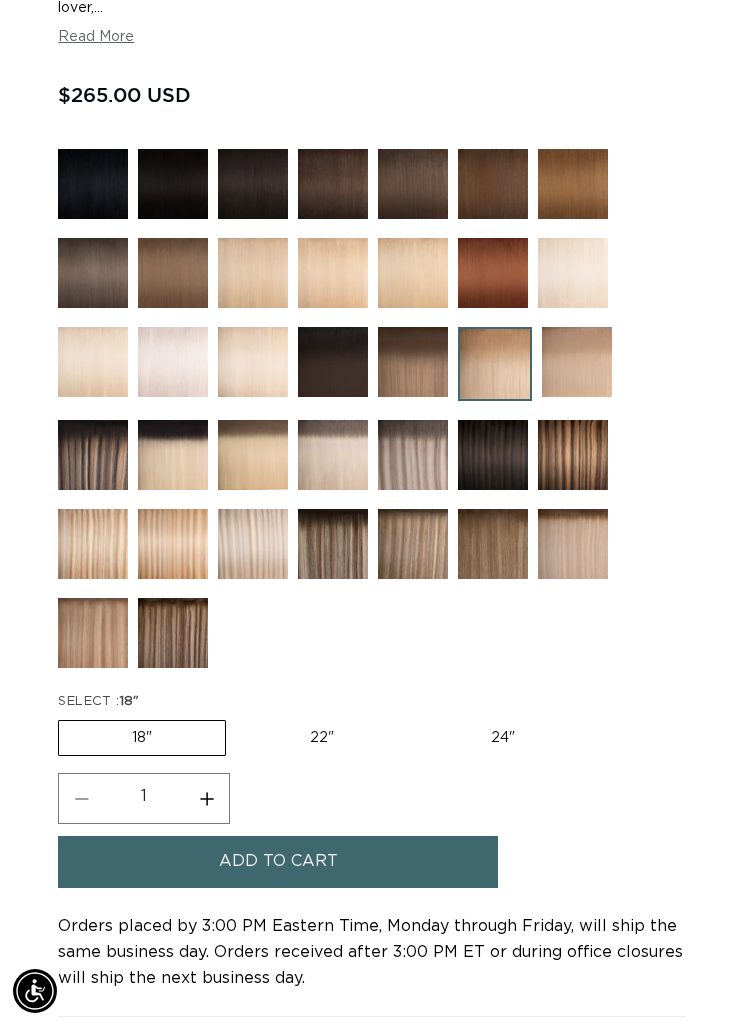 click on "24" Variant sold out or unavailable" at bounding box center [503, 738] 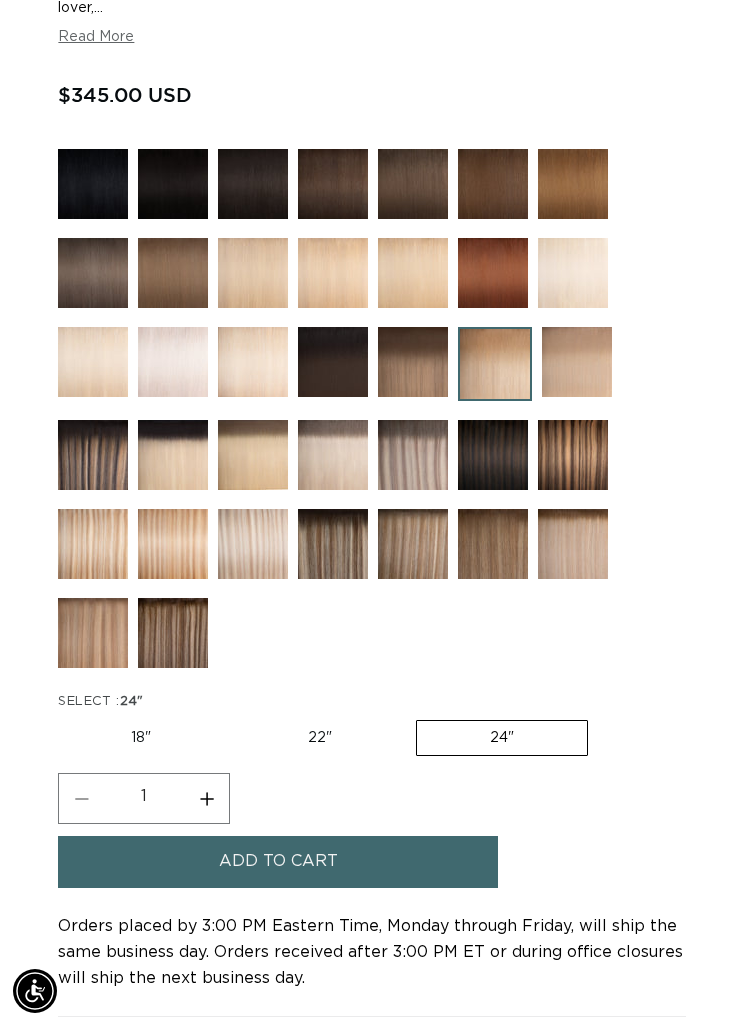 scroll, scrollTop: 0, scrollLeft: 0, axis: both 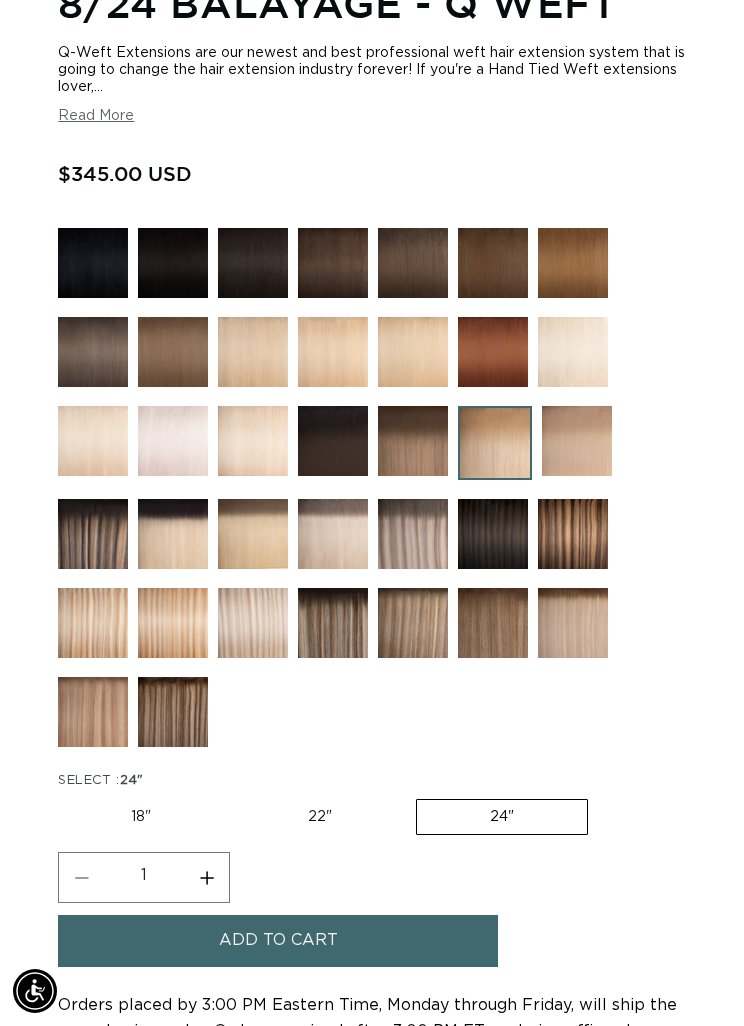 click on "Increase quantity for 8/24 Balayage - Q Weft" at bounding box center (206, 877) 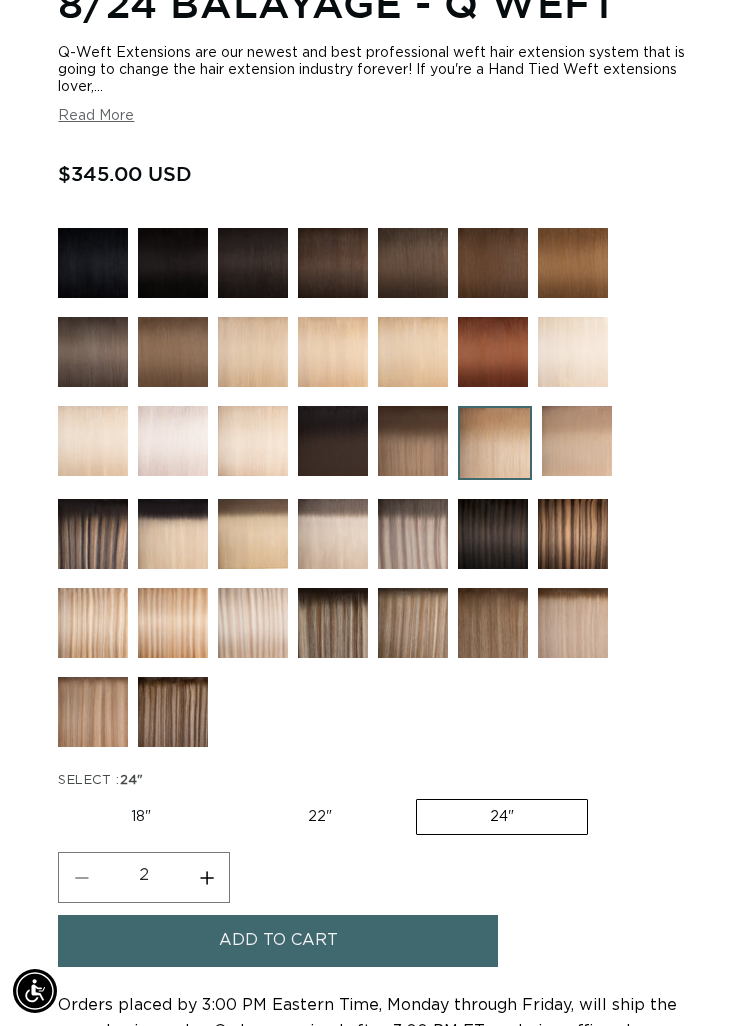 click on "Increase quantity for 8/24 Balayage - Q Weft" at bounding box center [206, 877] 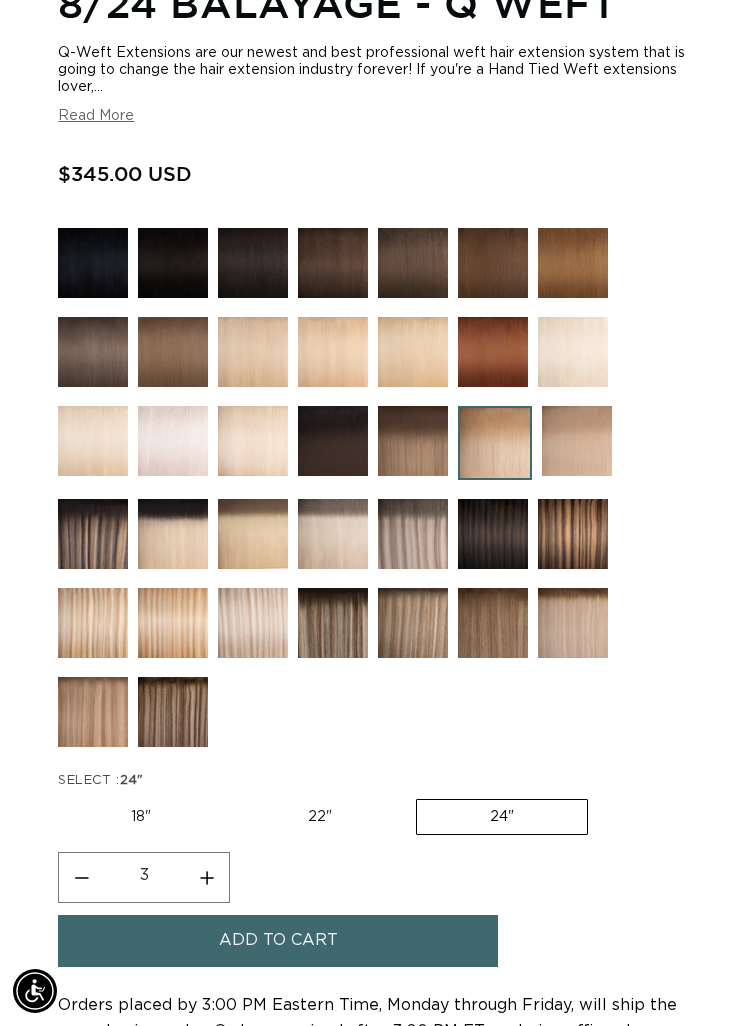 click on "Increase quantity for 8/24 Balayage - Q Weft" at bounding box center [206, 877] 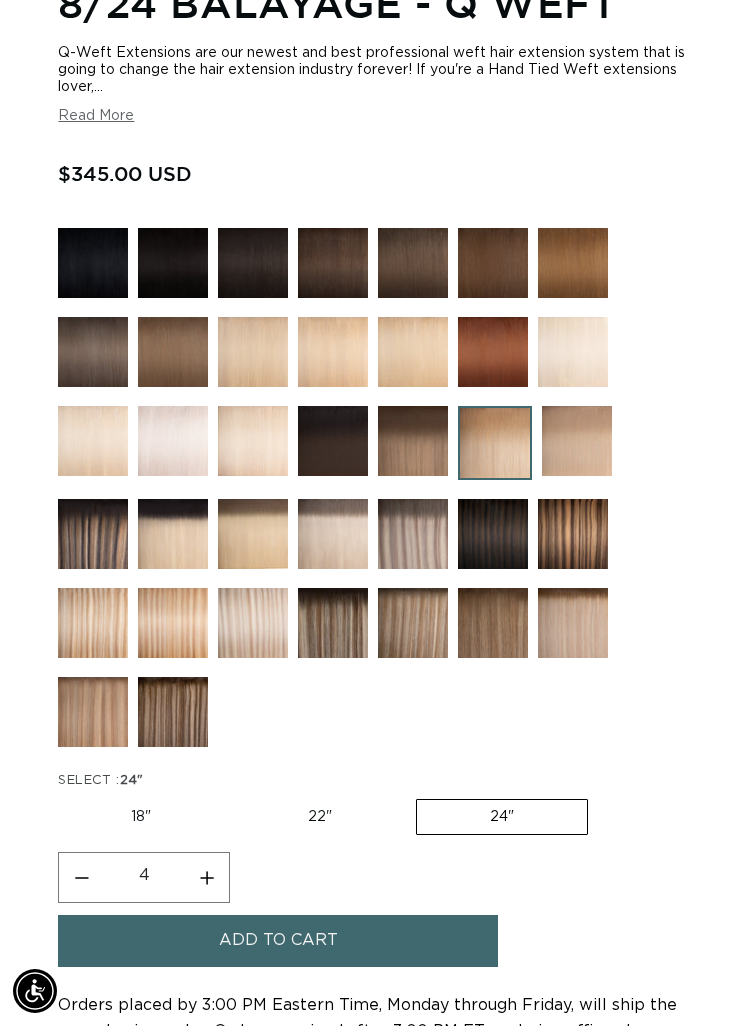 click on "Add to cart" at bounding box center [278, 940] 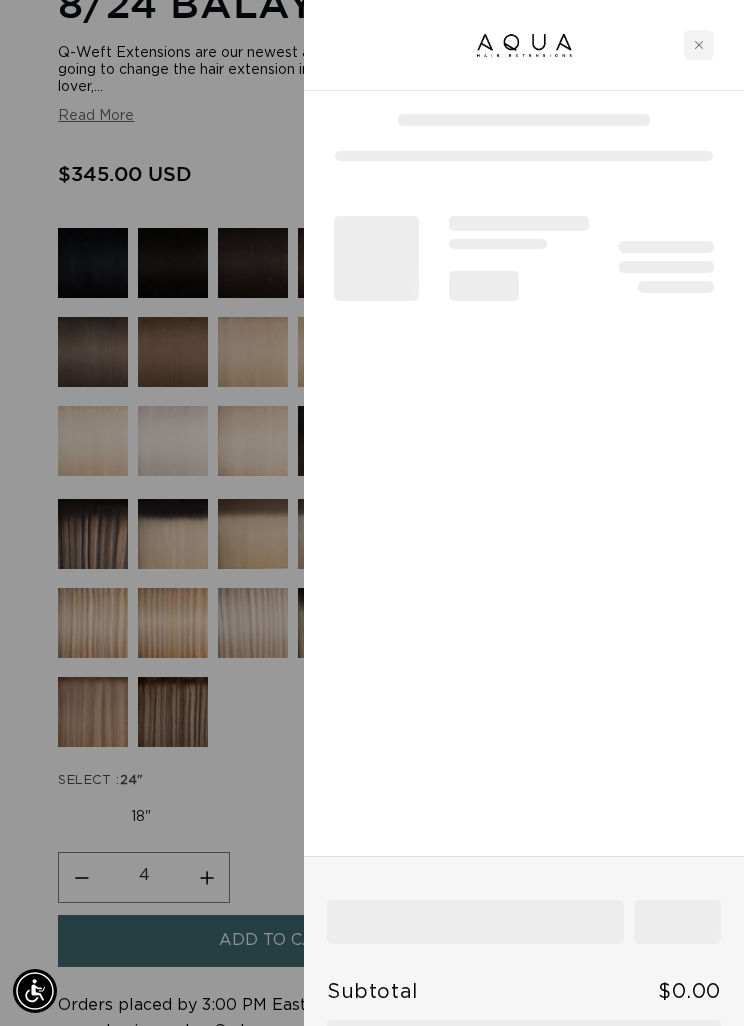 scroll, scrollTop: 0, scrollLeft: 0, axis: both 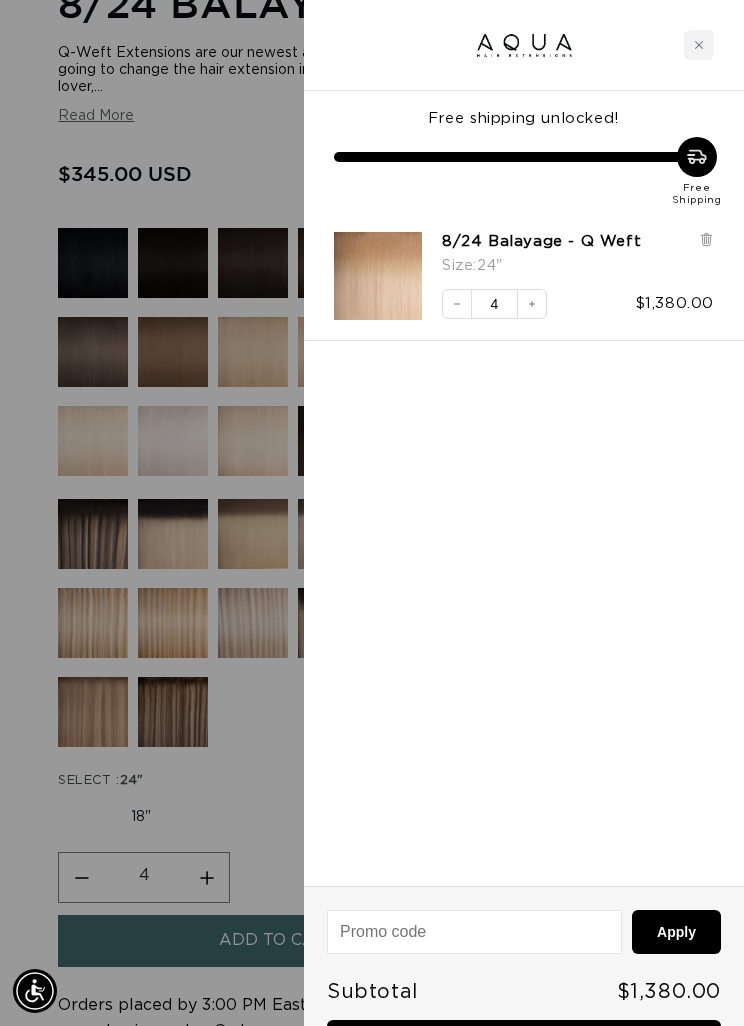 click at bounding box center [699, 45] 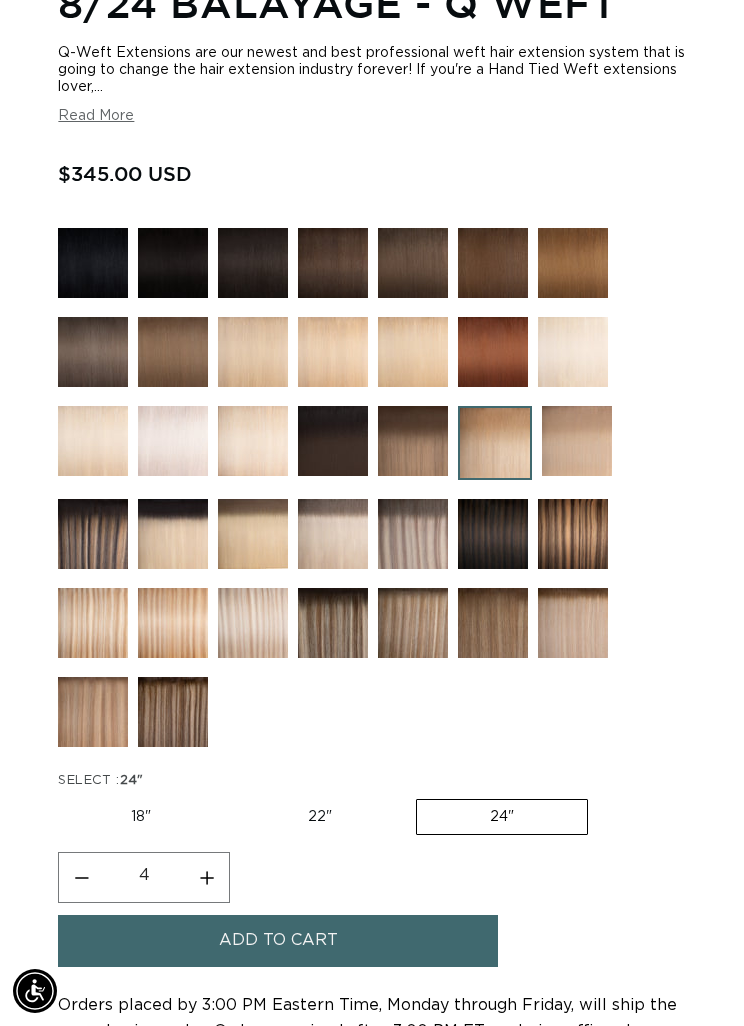 scroll, scrollTop: 0, scrollLeft: 634, axis: horizontal 